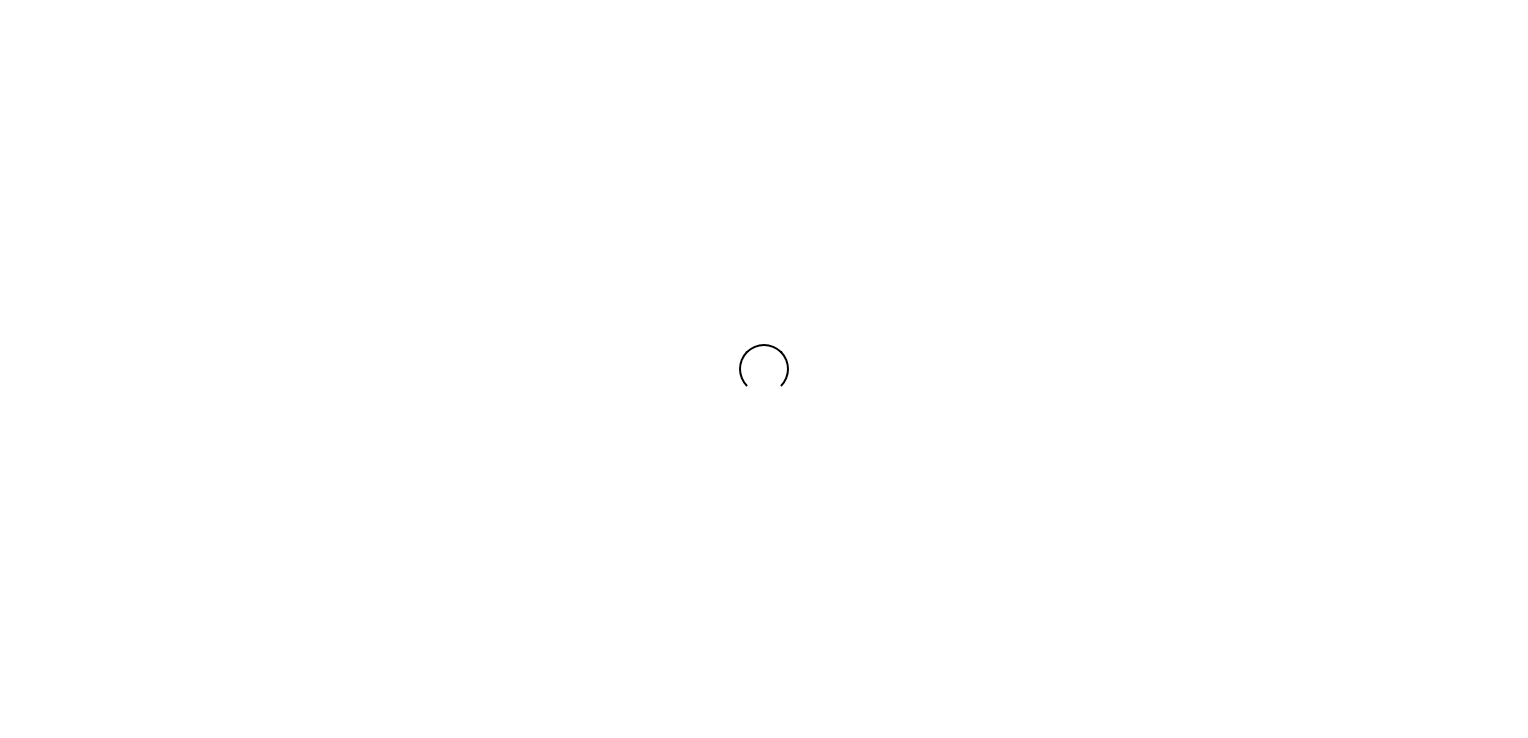 scroll, scrollTop: 0, scrollLeft: 0, axis: both 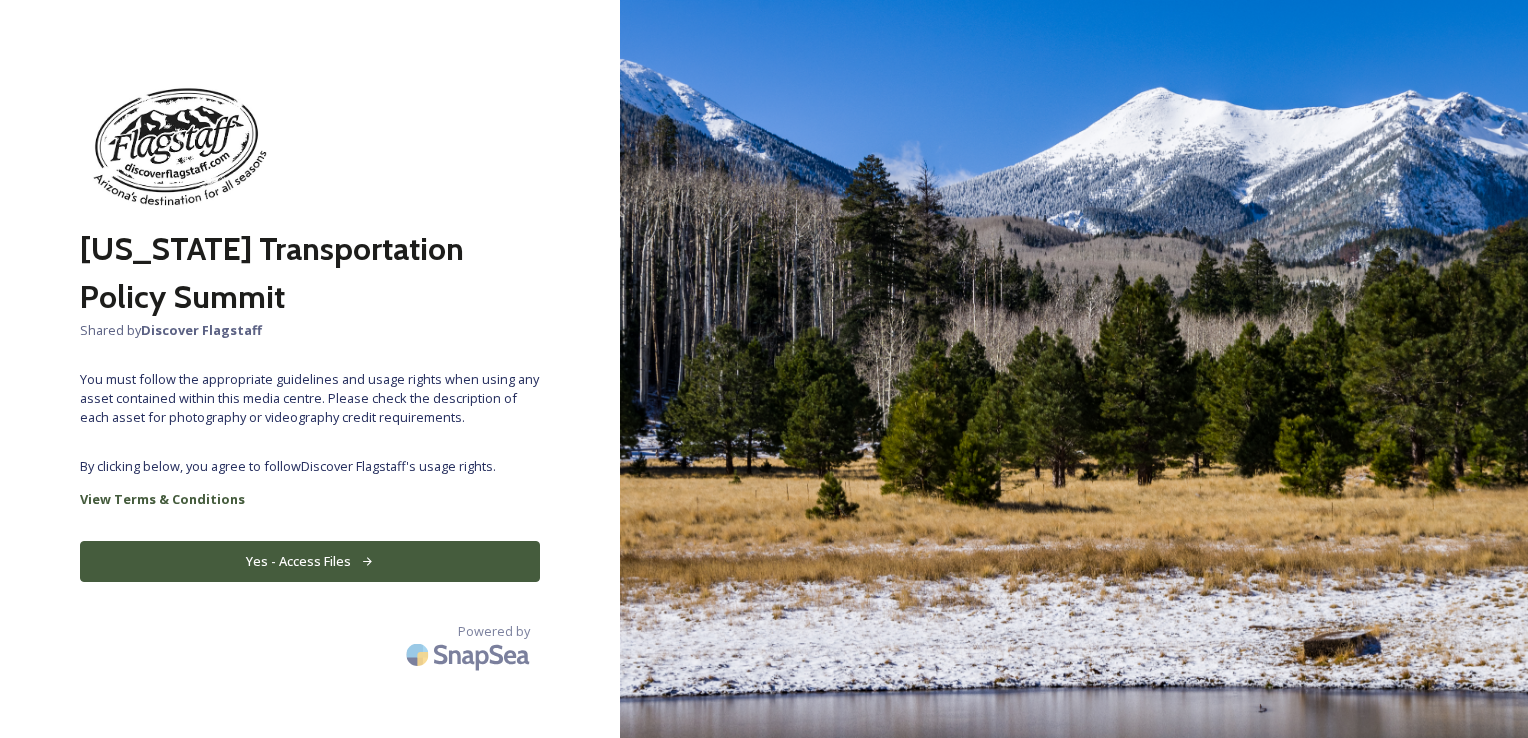 click on "Yes - Access Files" at bounding box center (310, 561) 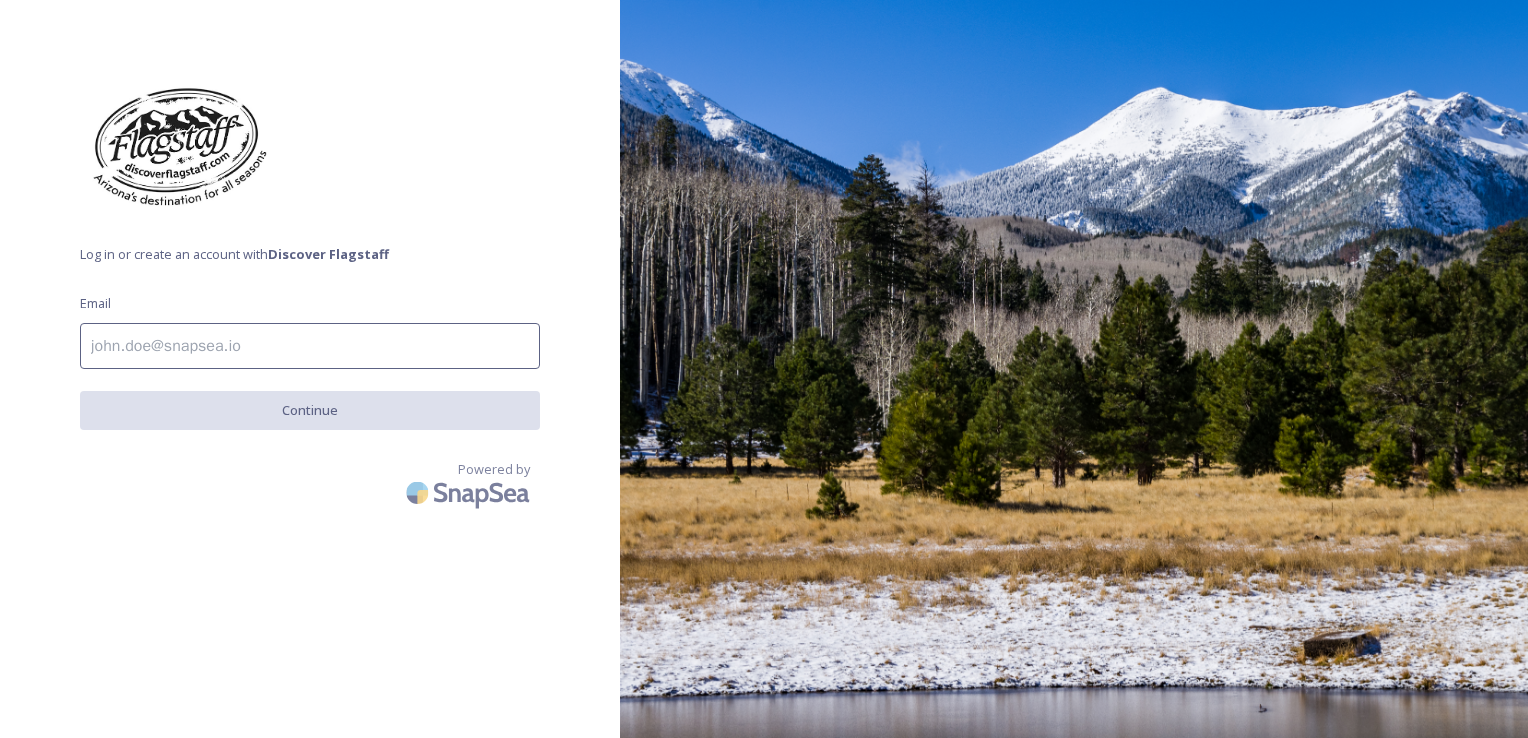 click at bounding box center (310, 346) 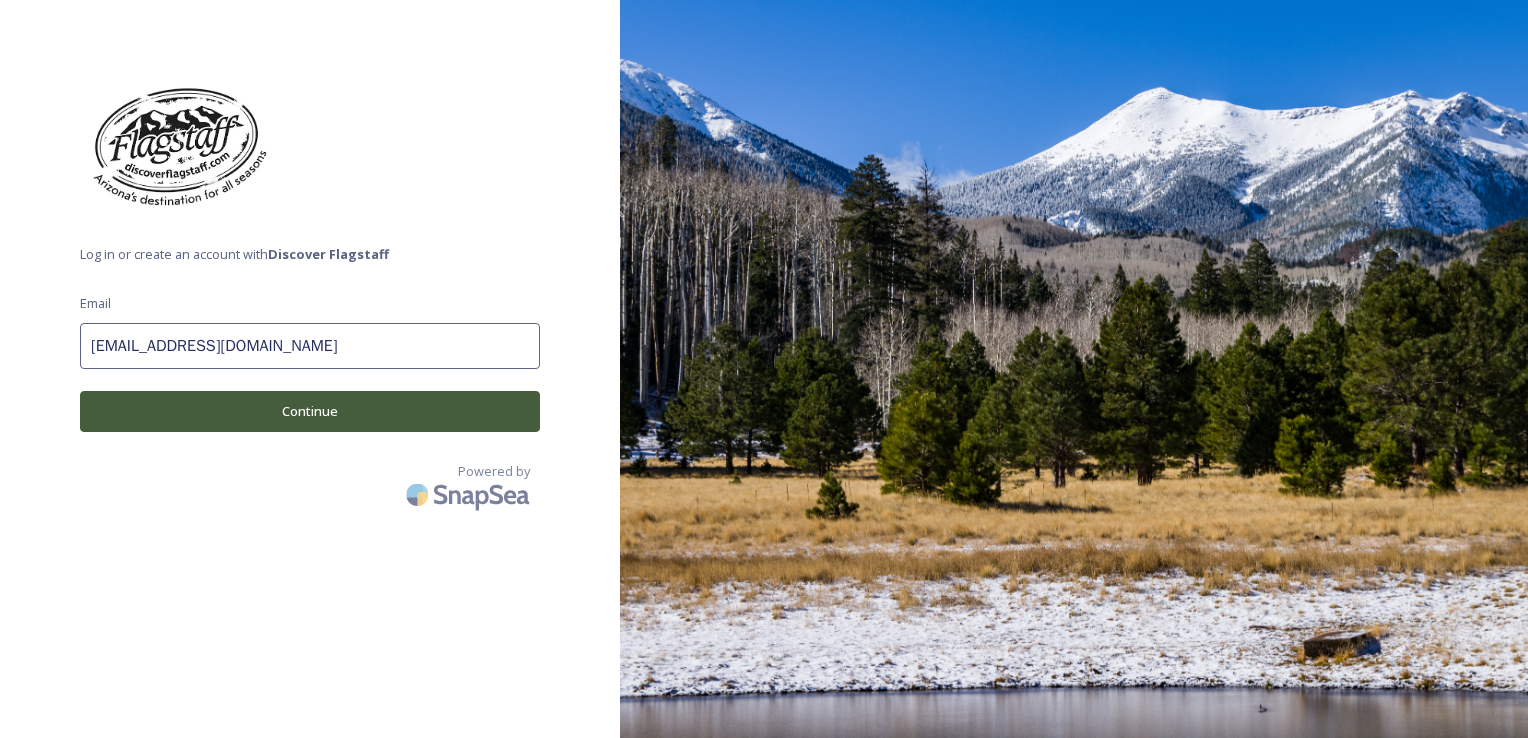 click on "Continue" at bounding box center [310, 411] 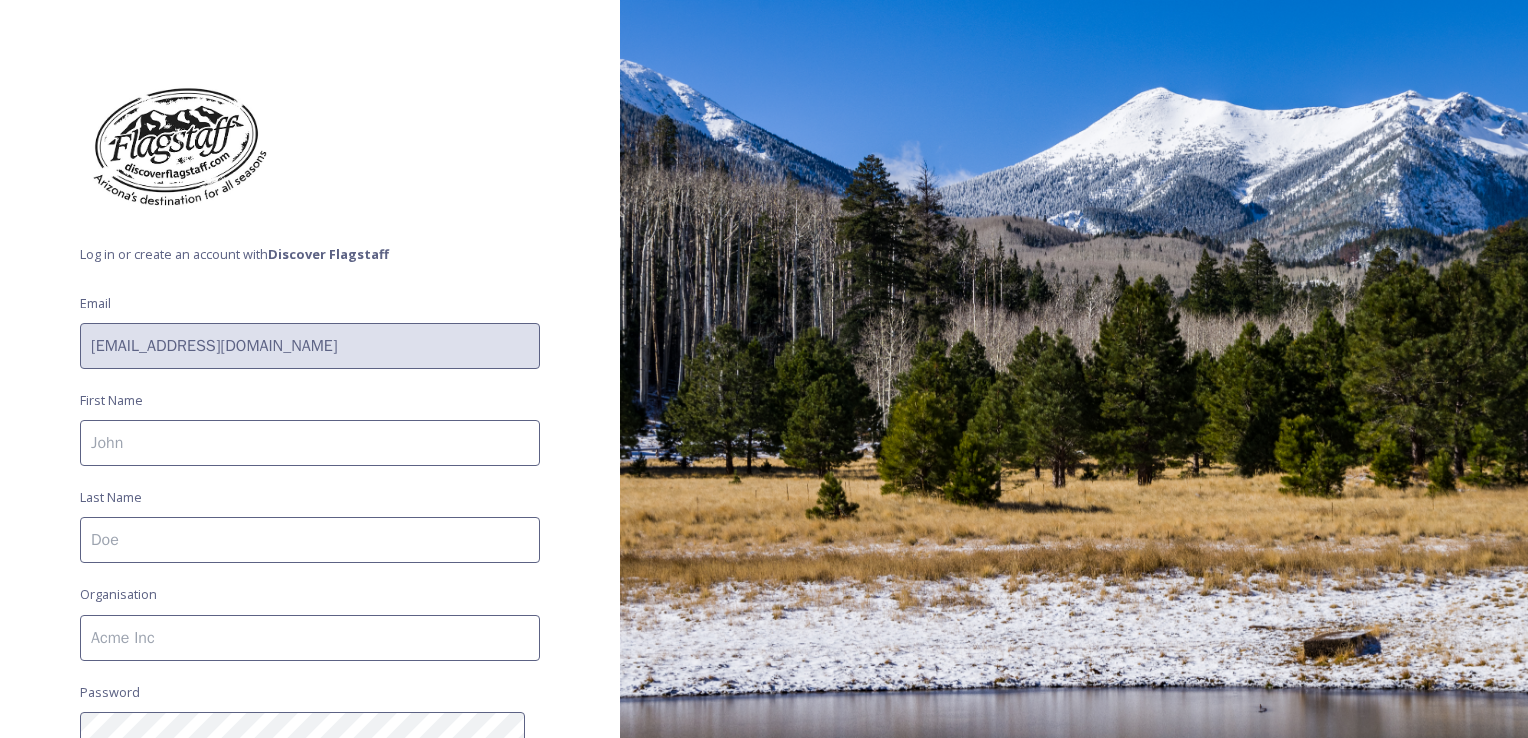 click at bounding box center [310, 443] 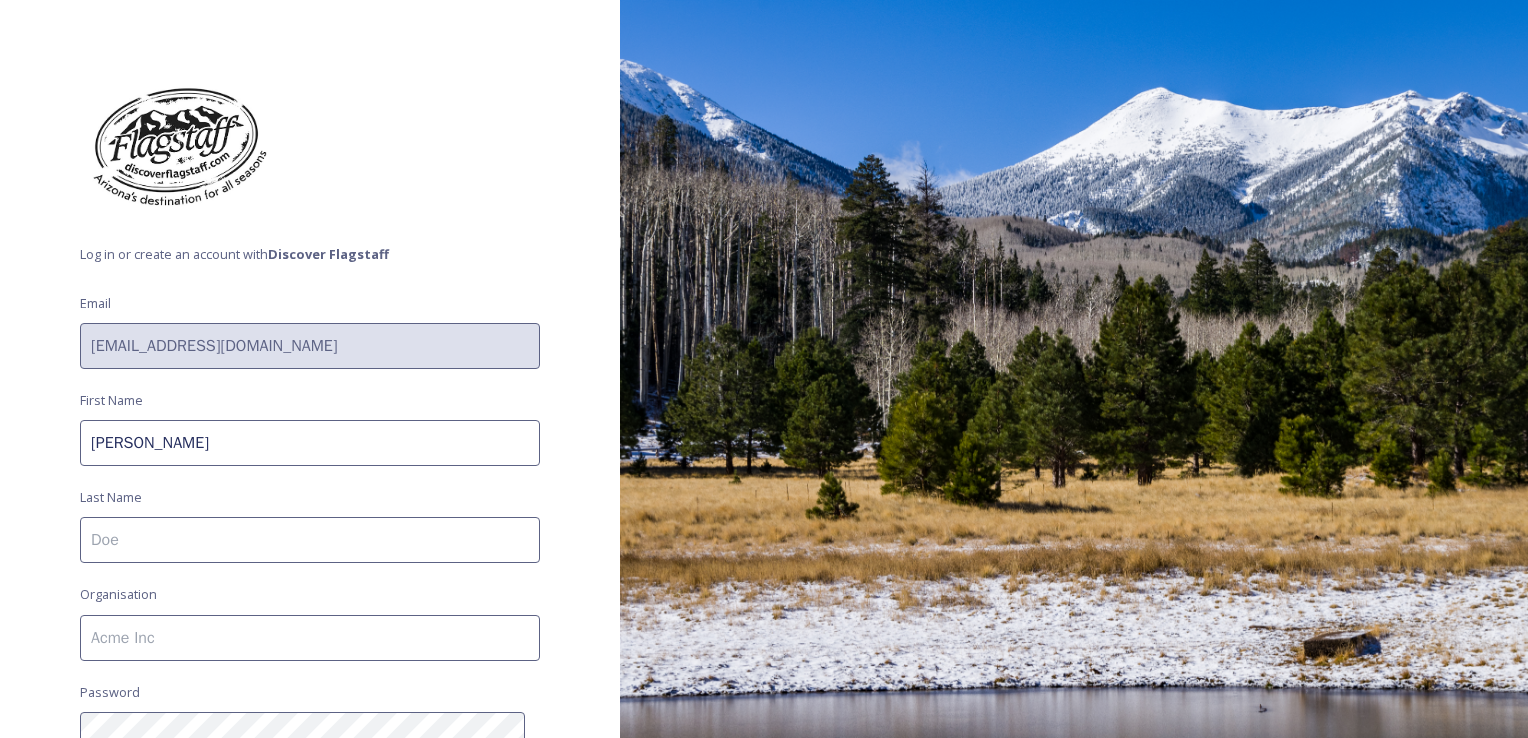 type on "[PERSON_NAME]" 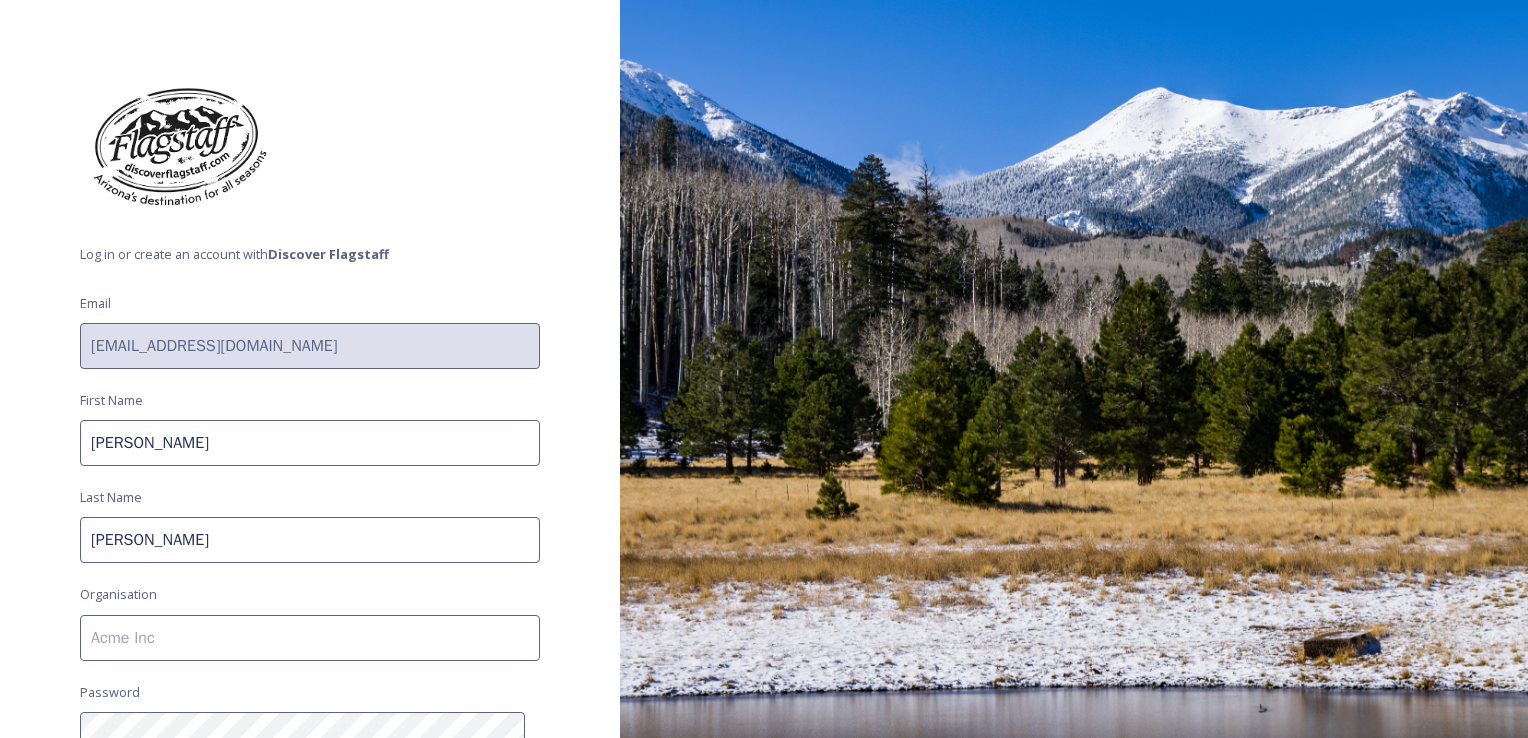 type on "Northern [US_STATE] Council of Governments" 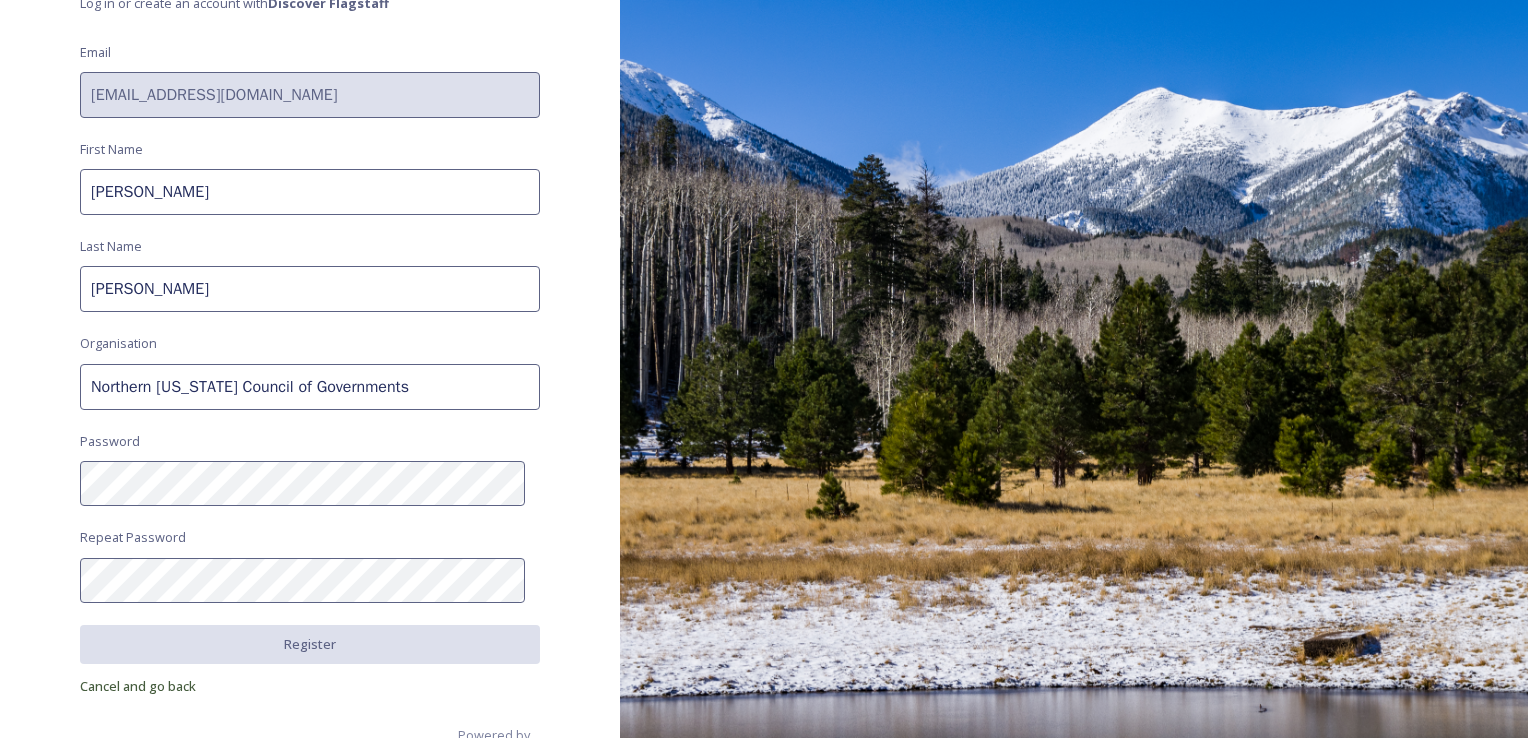 scroll, scrollTop: 293, scrollLeft: 0, axis: vertical 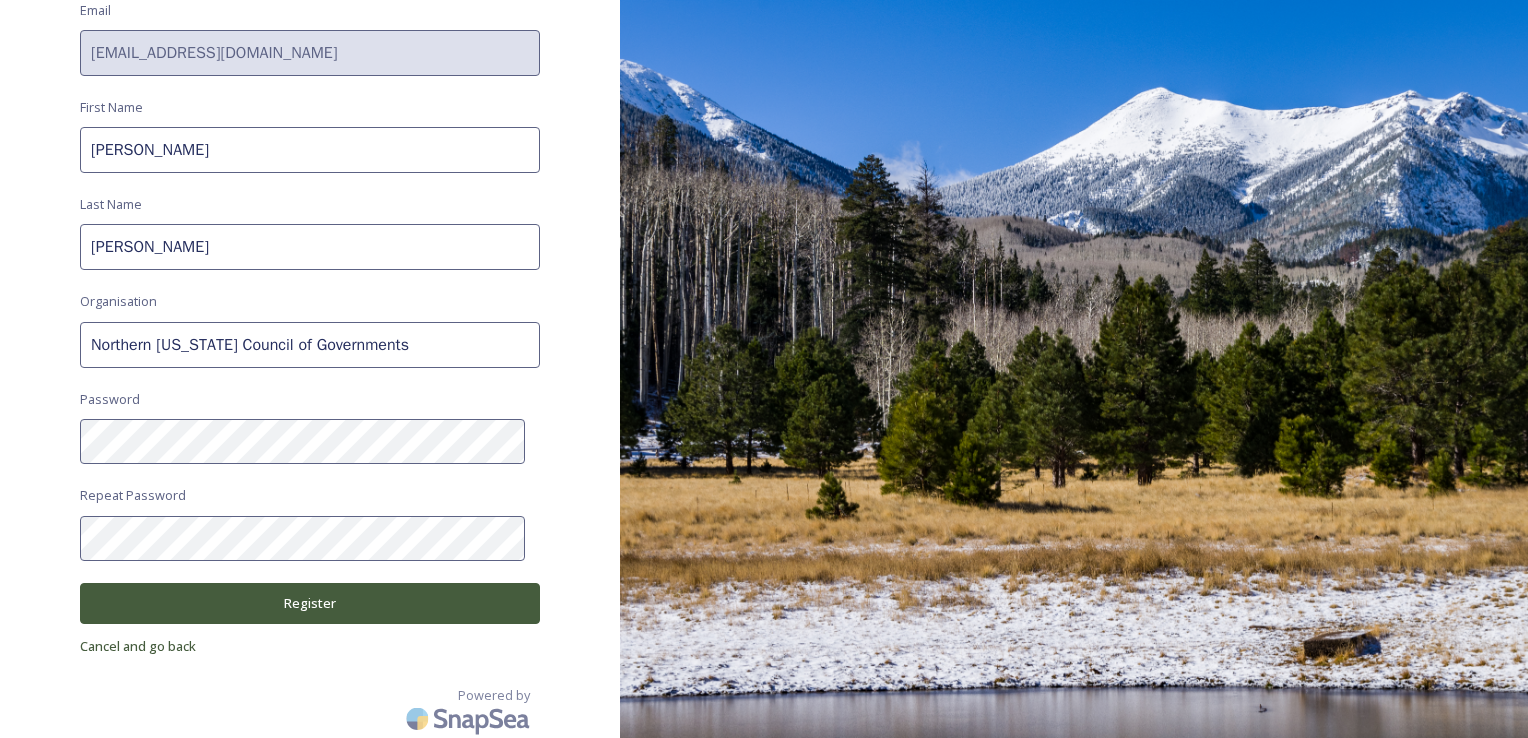 click on "Register" at bounding box center (310, 603) 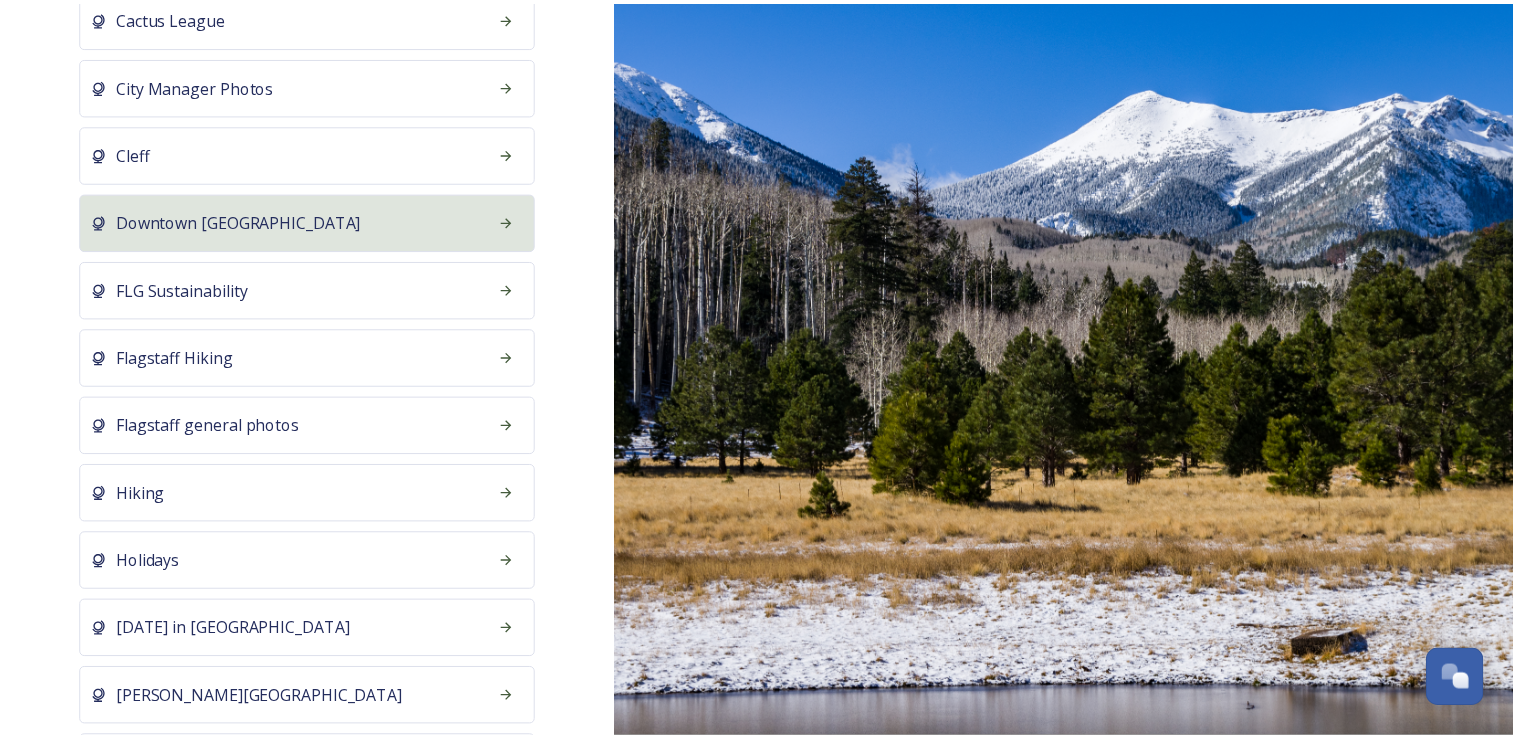 scroll, scrollTop: 660, scrollLeft: 0, axis: vertical 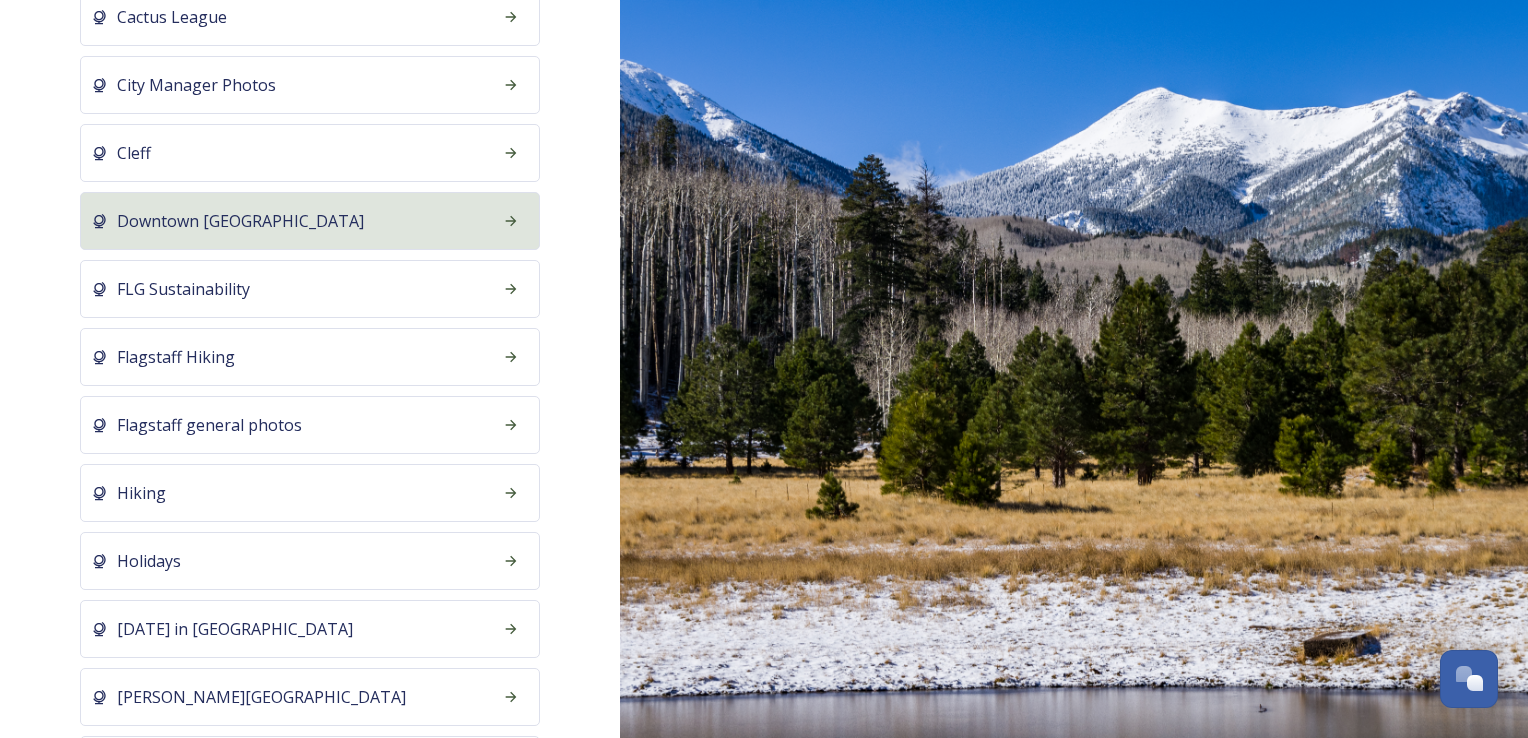 click on "Downtown [GEOGRAPHIC_DATA]" at bounding box center [310, 221] 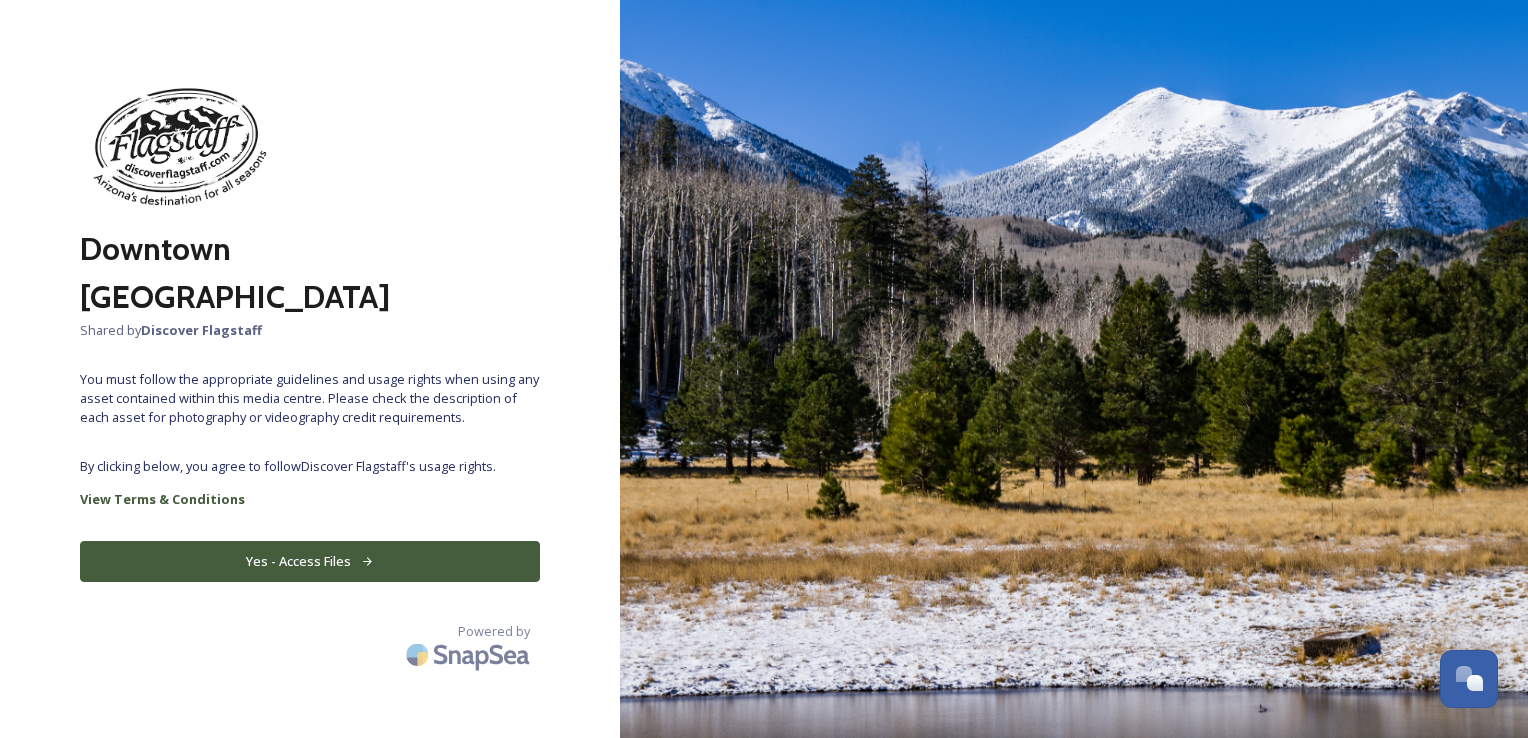 click on "Yes - Access Files" at bounding box center (310, 561) 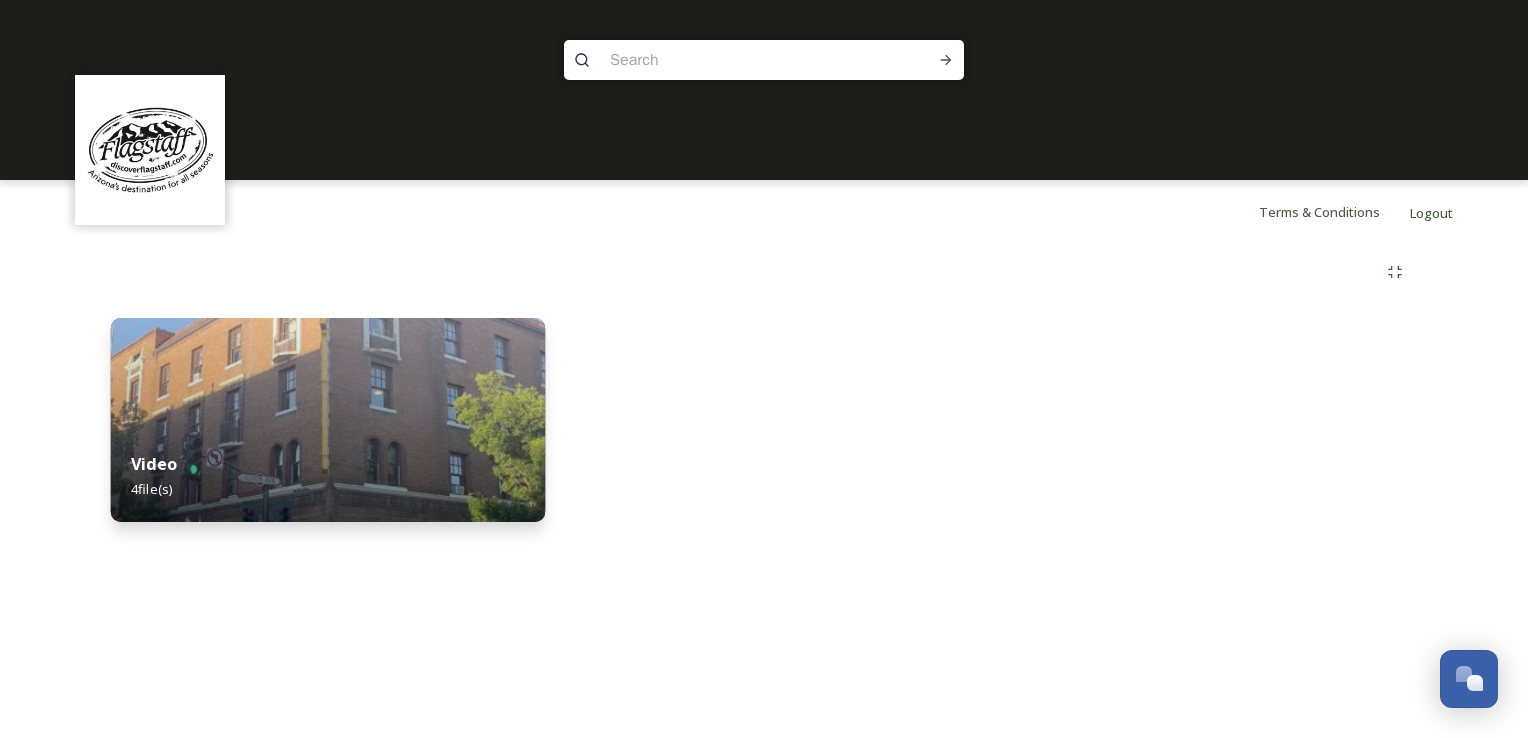 click at bounding box center [328, 420] 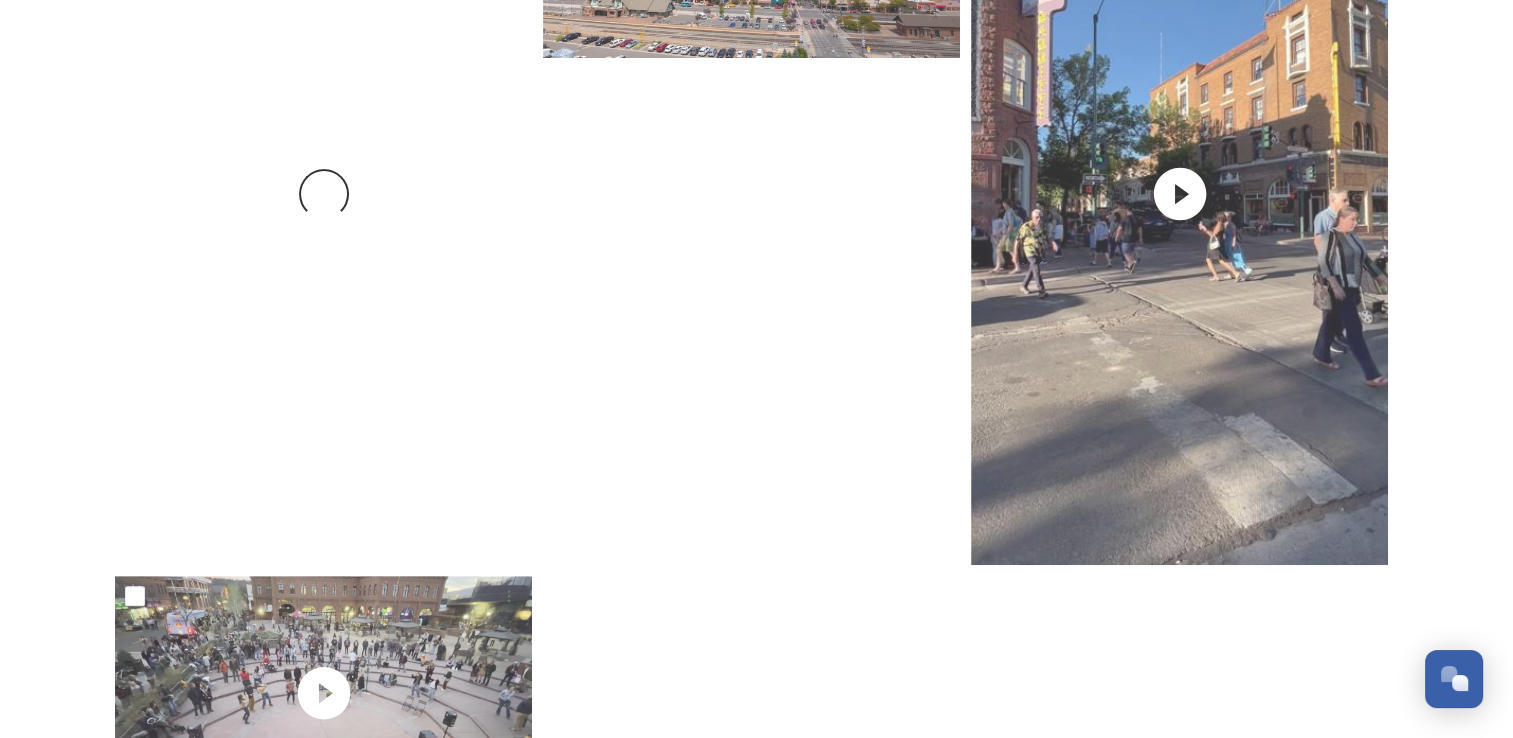 scroll, scrollTop: 672, scrollLeft: 0, axis: vertical 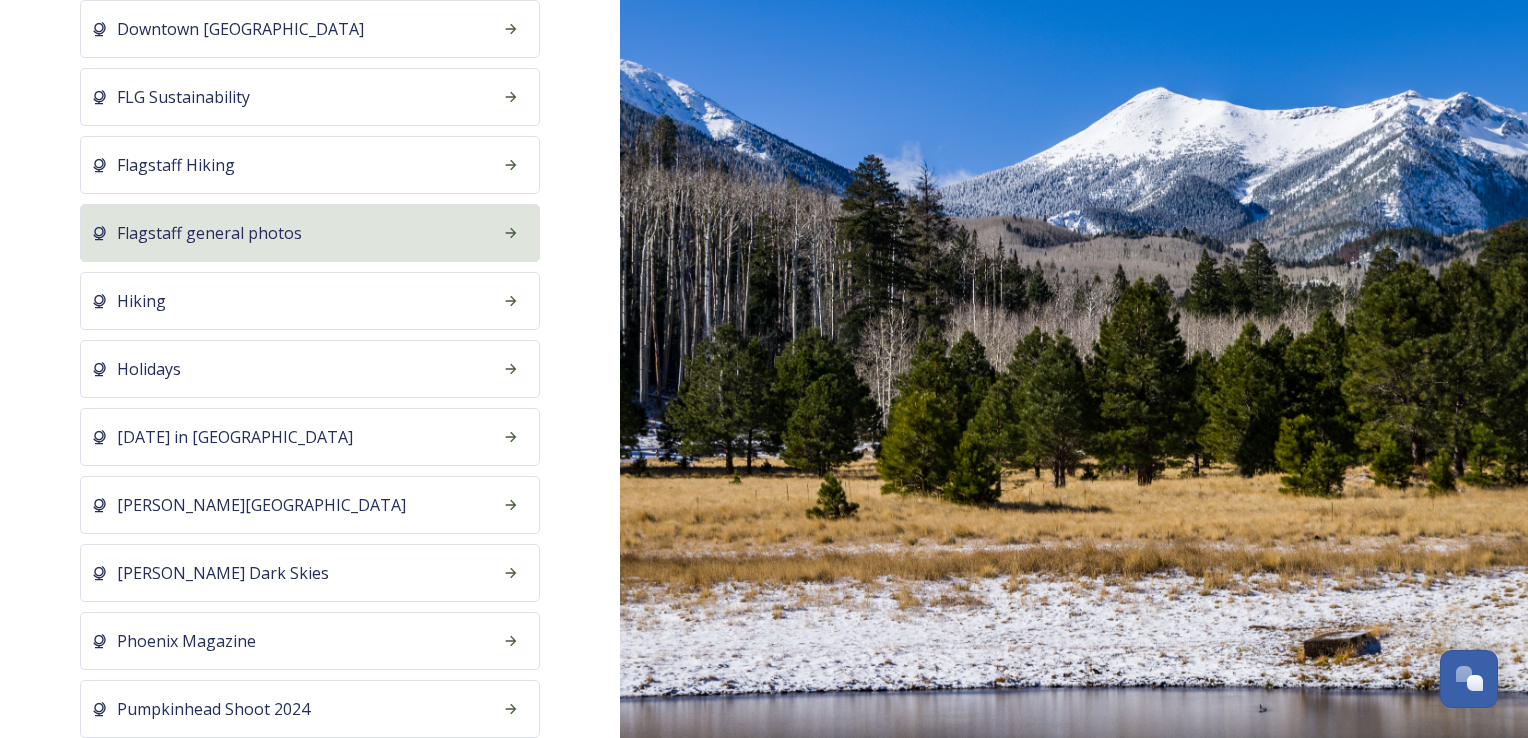 click on "Flagstaff general photos" at bounding box center [310, 233] 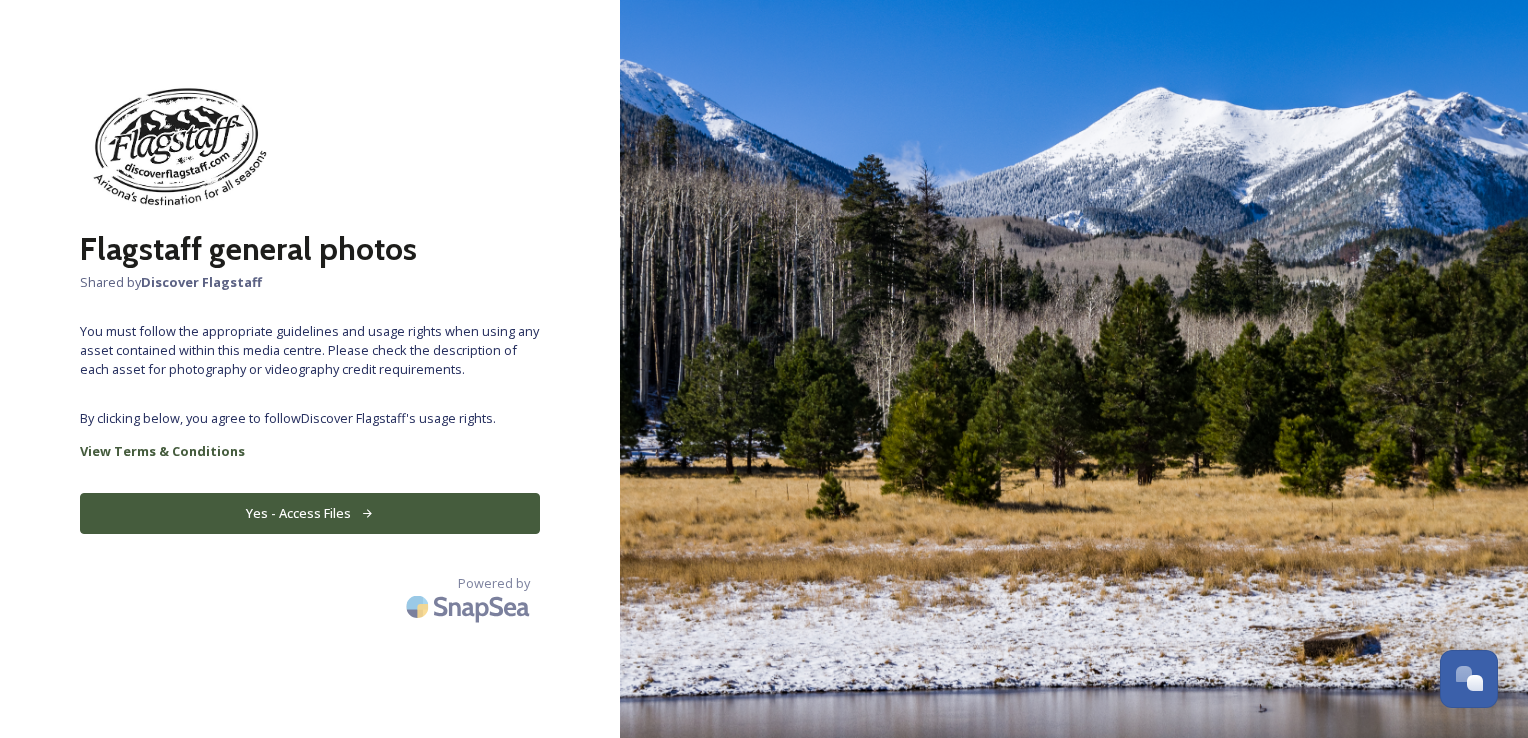click on "Yes - Access Files" at bounding box center (310, 513) 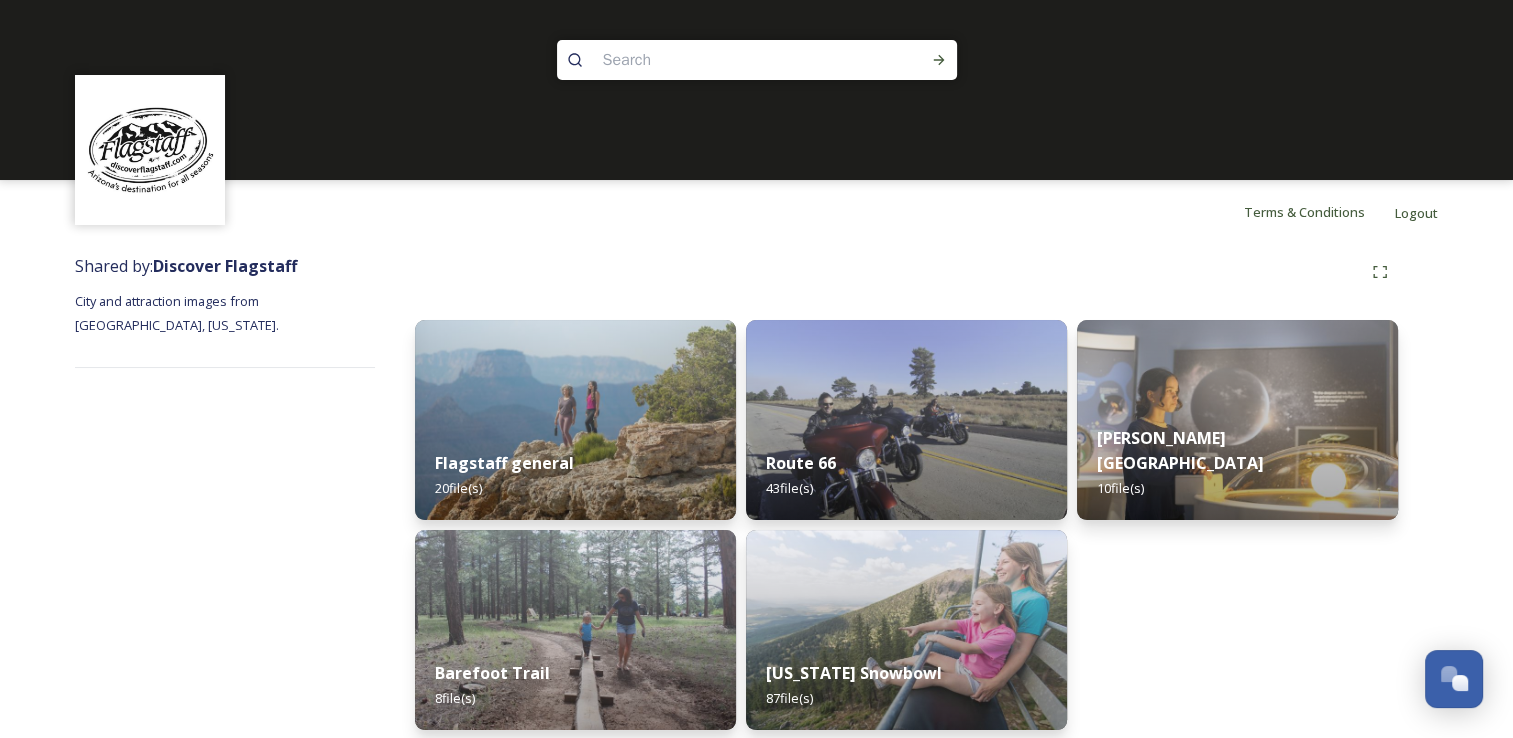 scroll, scrollTop: 12, scrollLeft: 0, axis: vertical 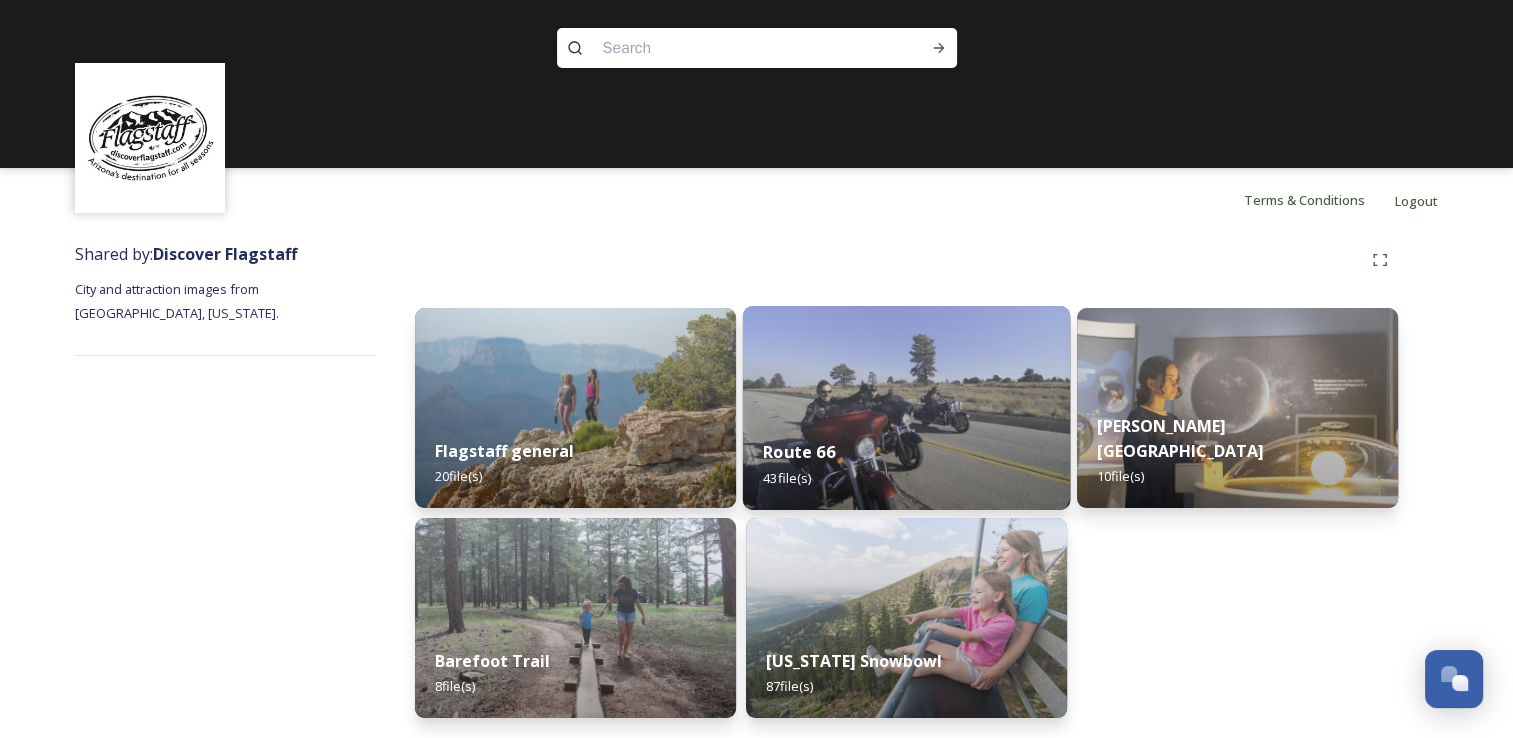 click at bounding box center (906, 408) 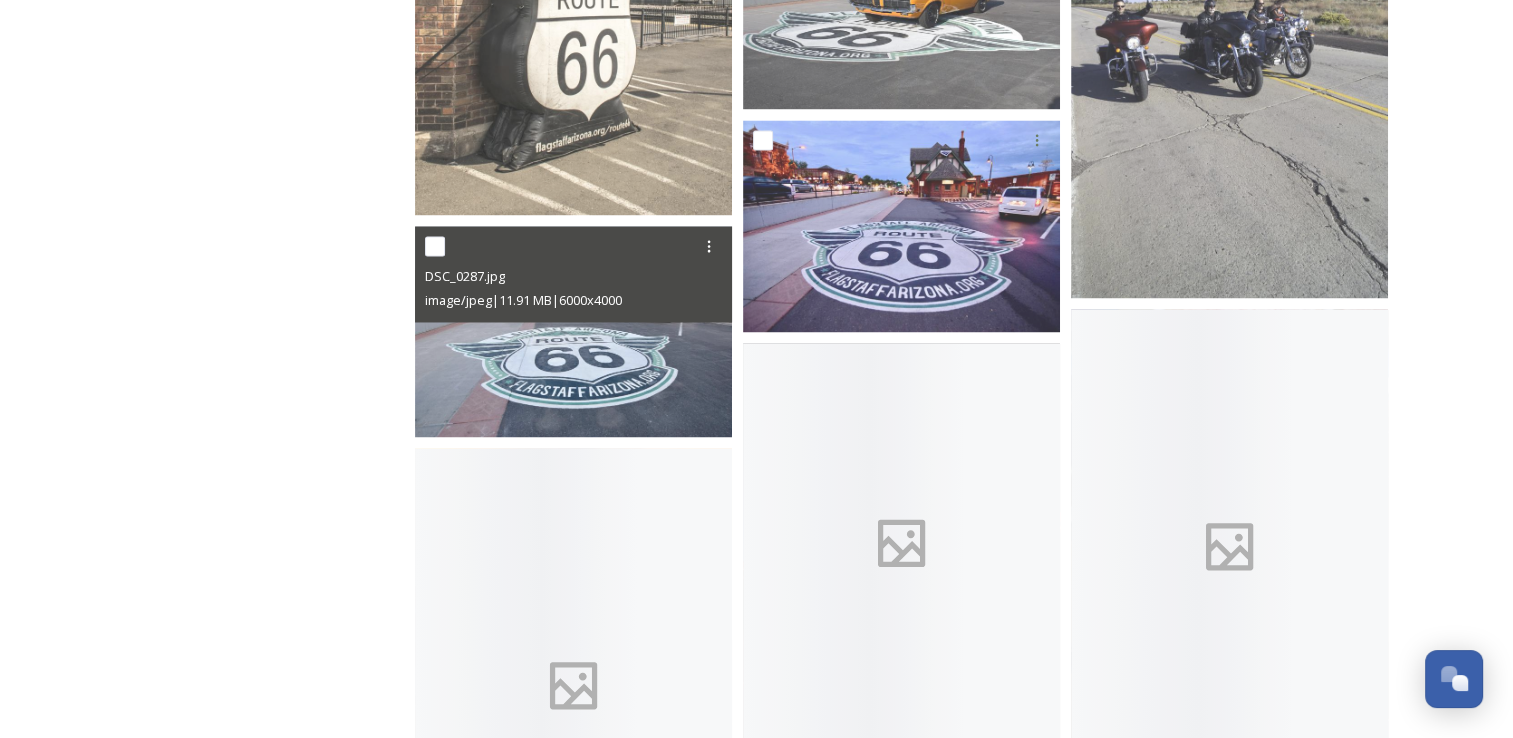 scroll, scrollTop: 3284, scrollLeft: 0, axis: vertical 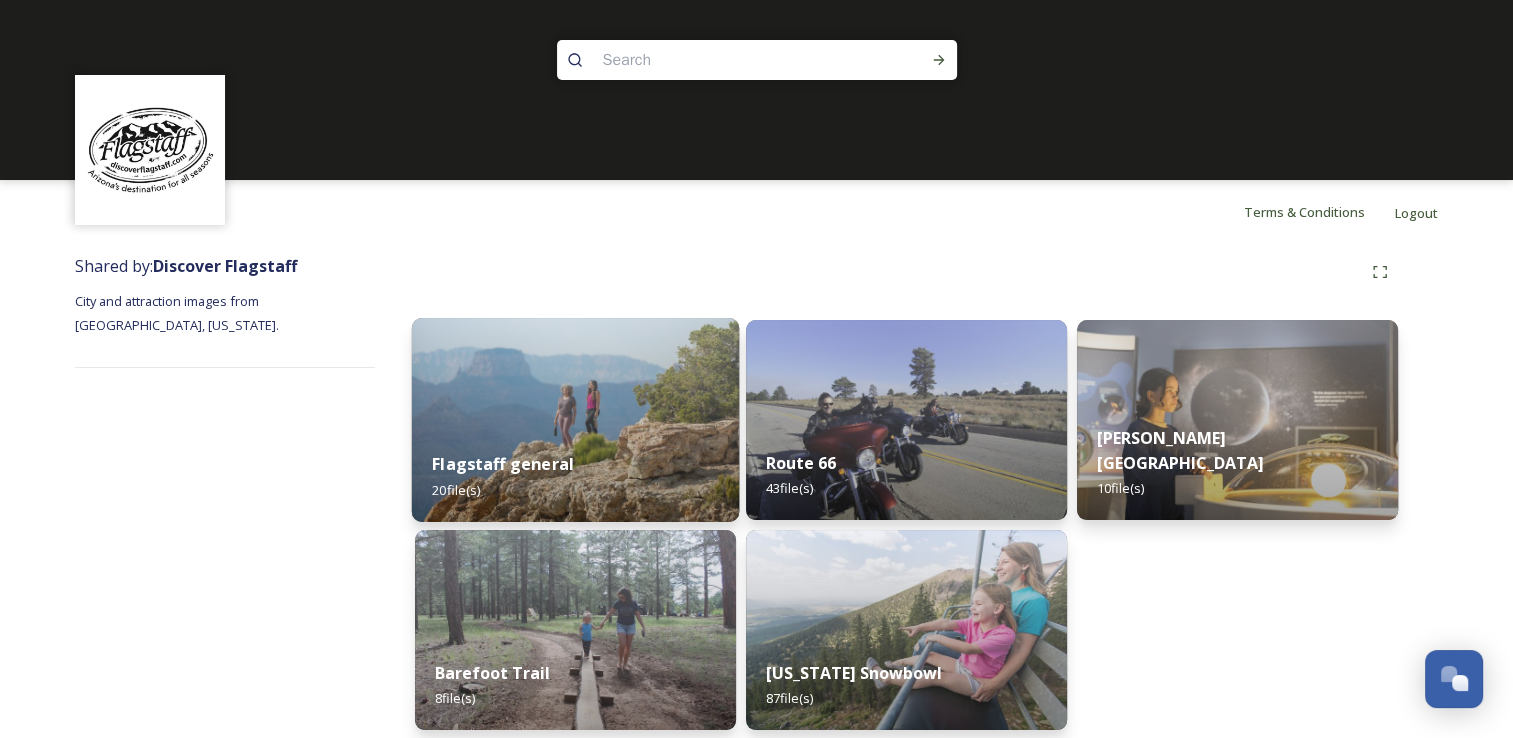 click at bounding box center [575, 420] 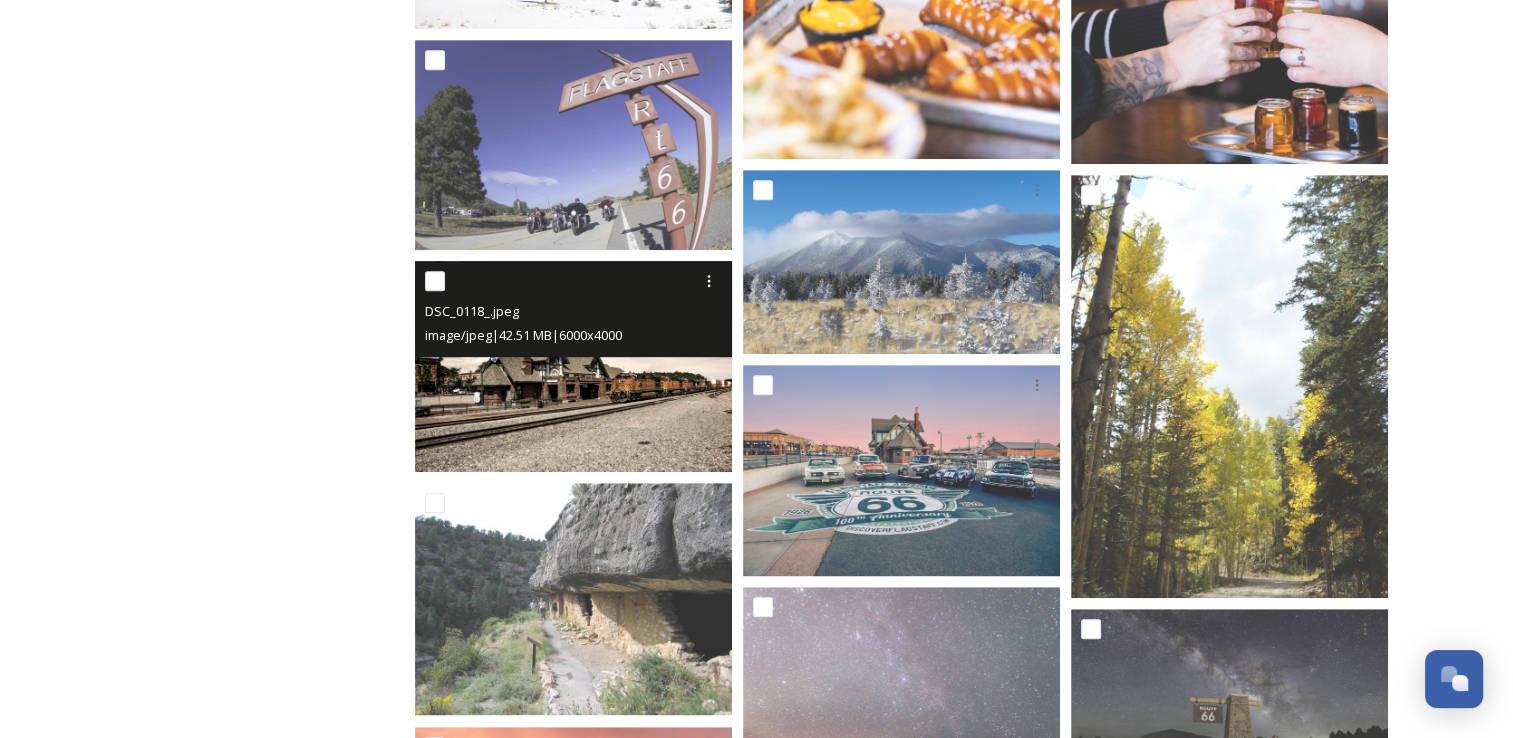 scroll, scrollTop: 936, scrollLeft: 0, axis: vertical 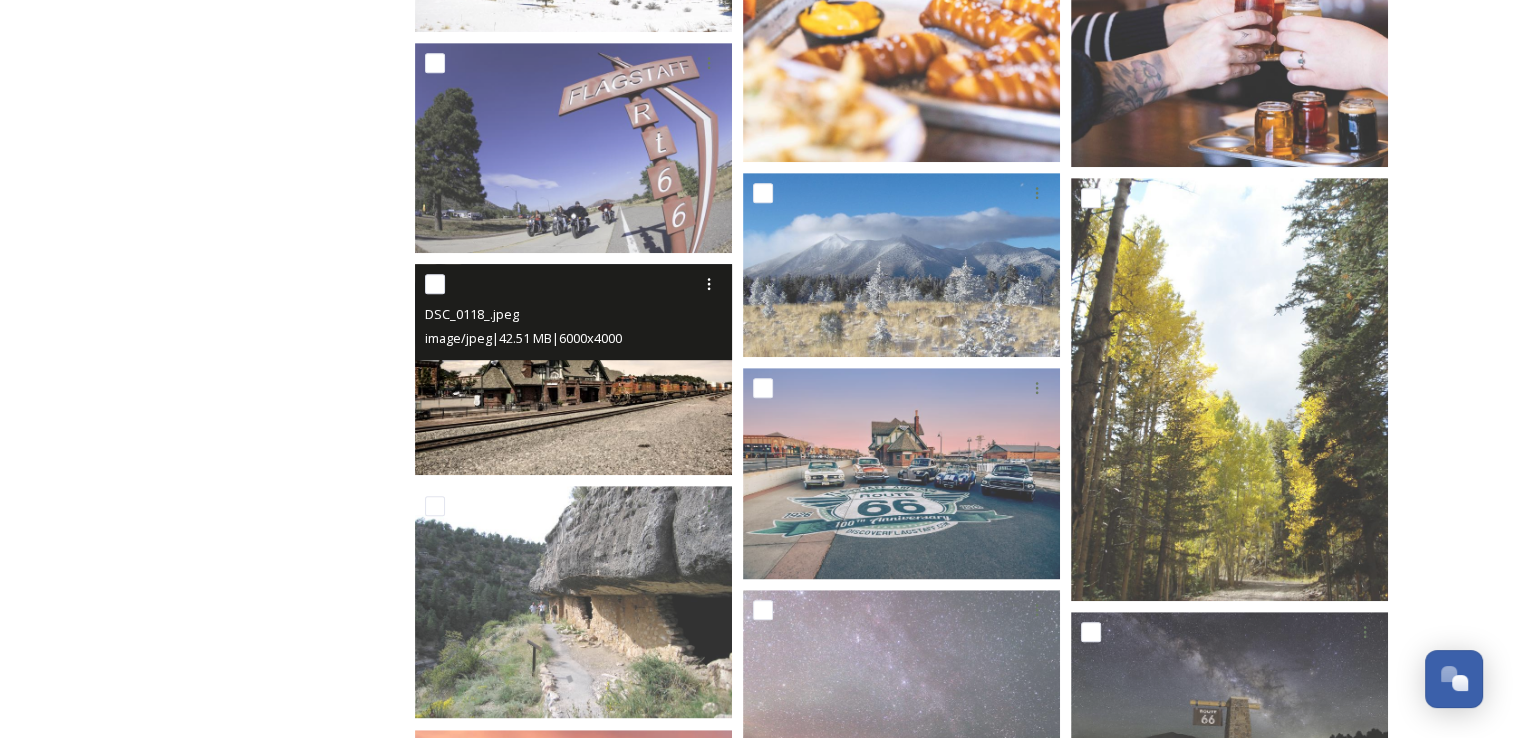 click at bounding box center (573, 369) 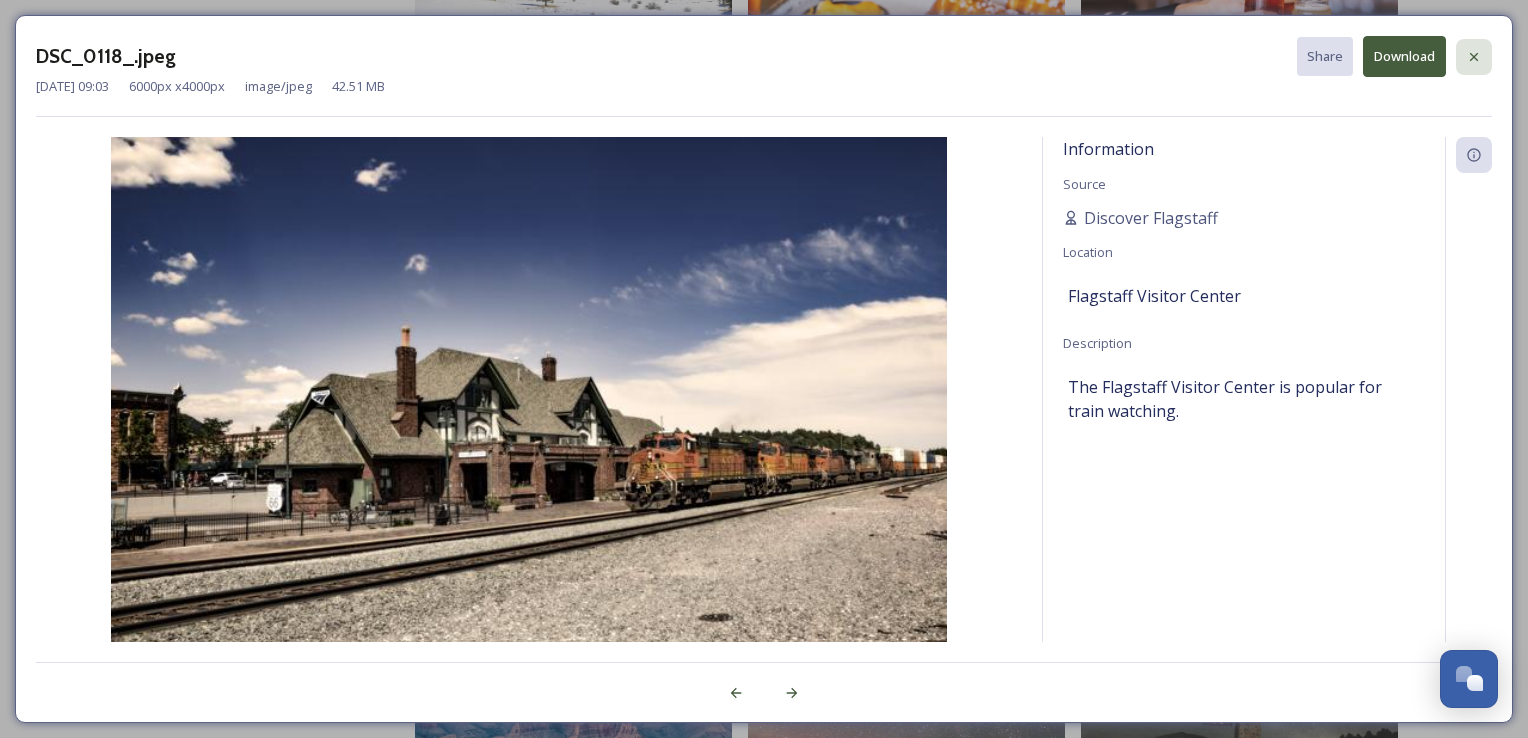 click 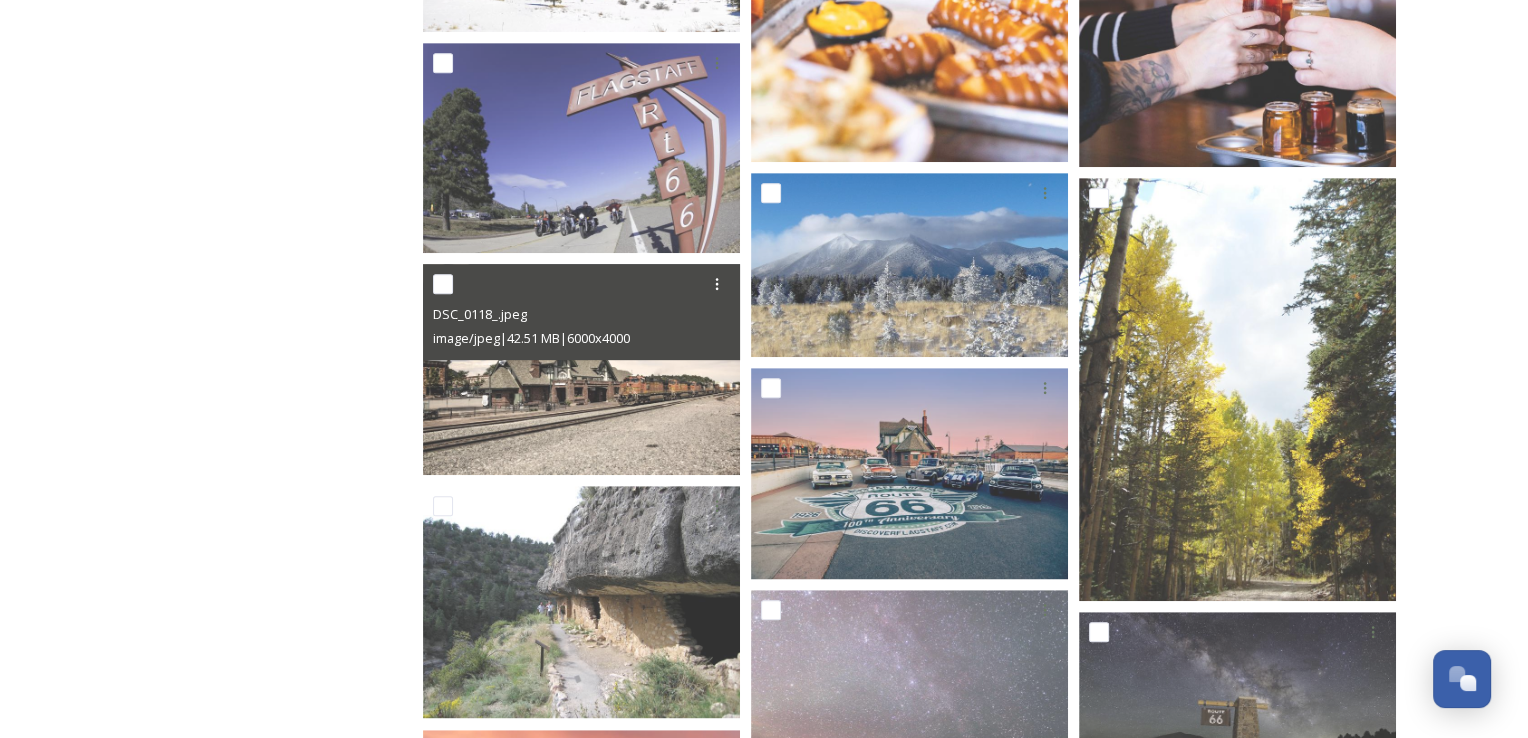 scroll, scrollTop: 0, scrollLeft: 0, axis: both 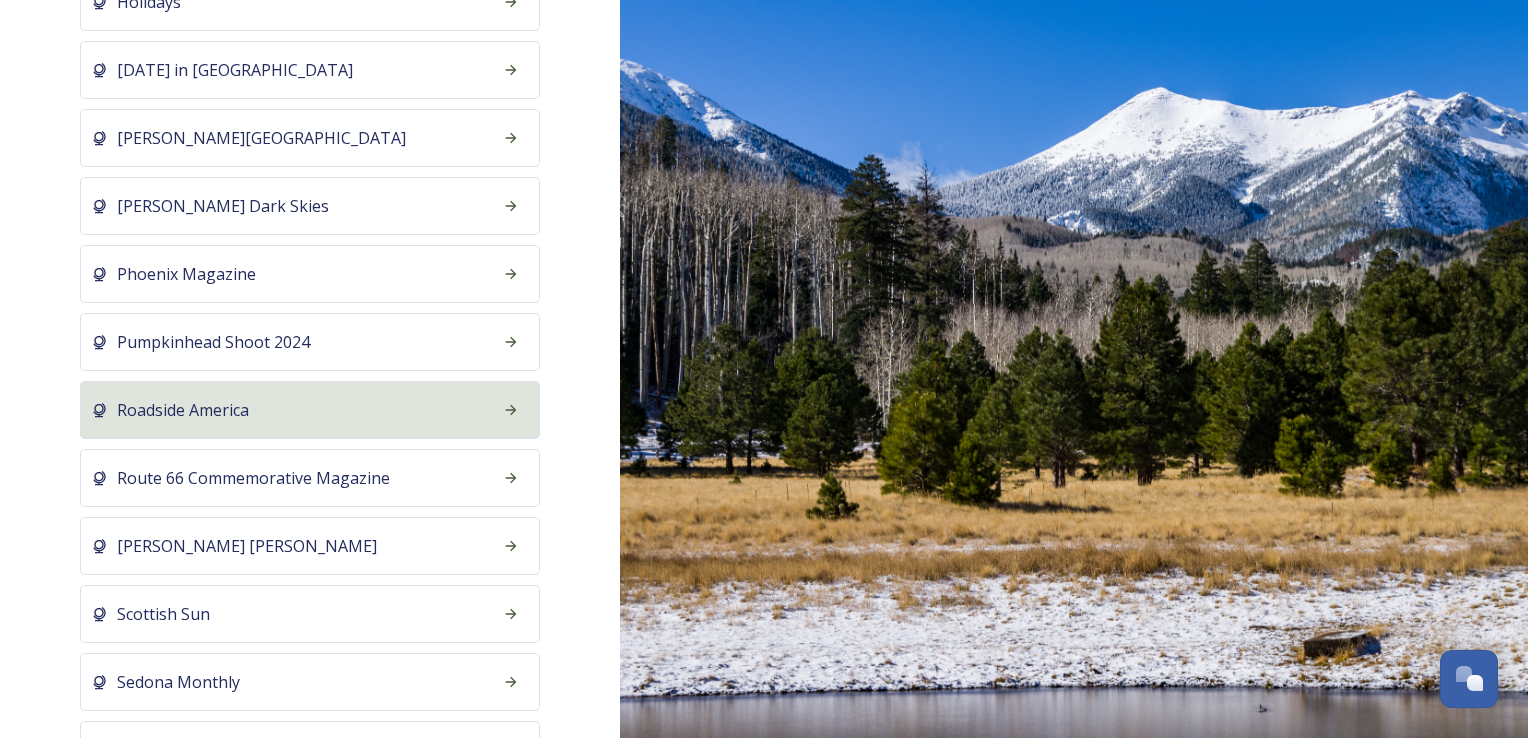 click on "Roadside America" at bounding box center [310, 410] 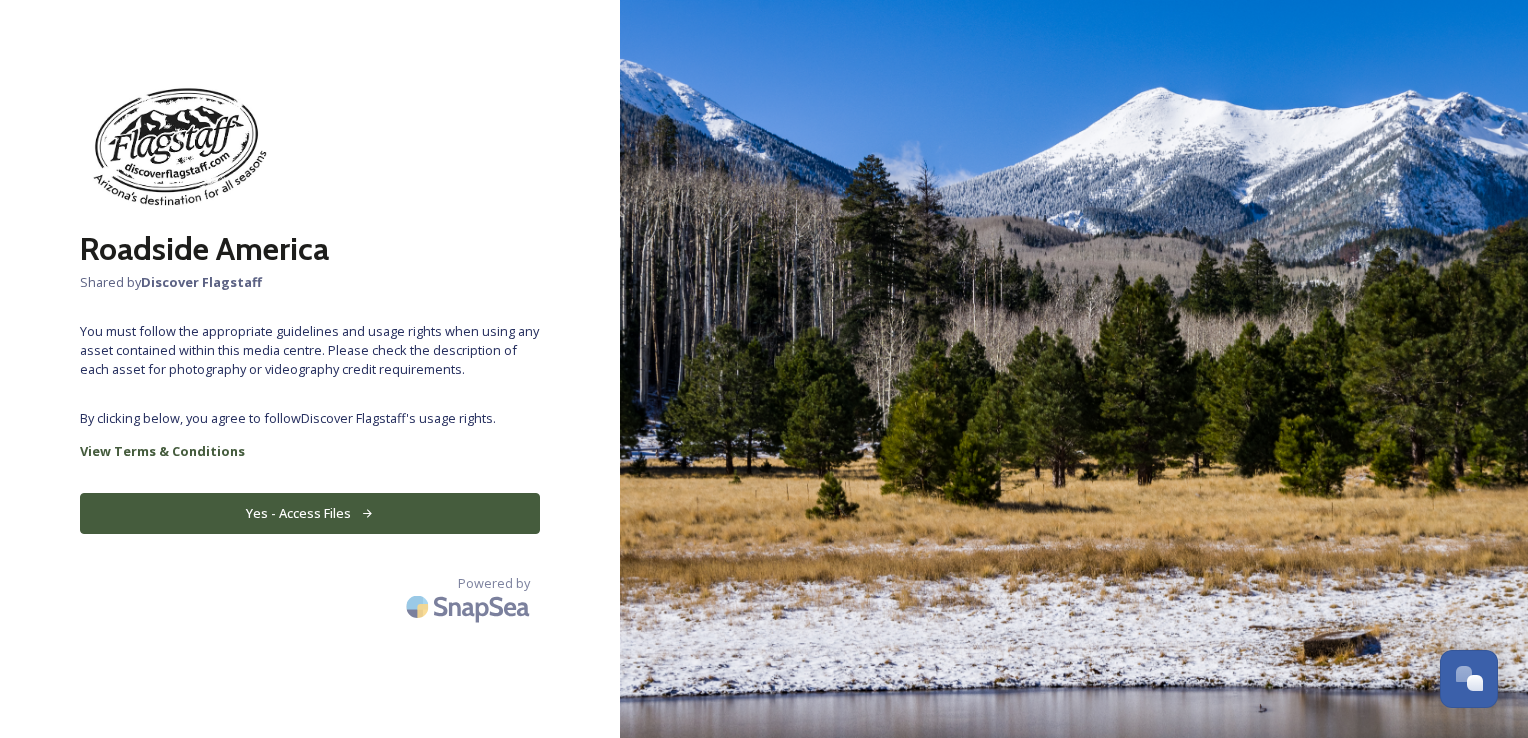 click on "Yes - Access Files" at bounding box center [310, 513] 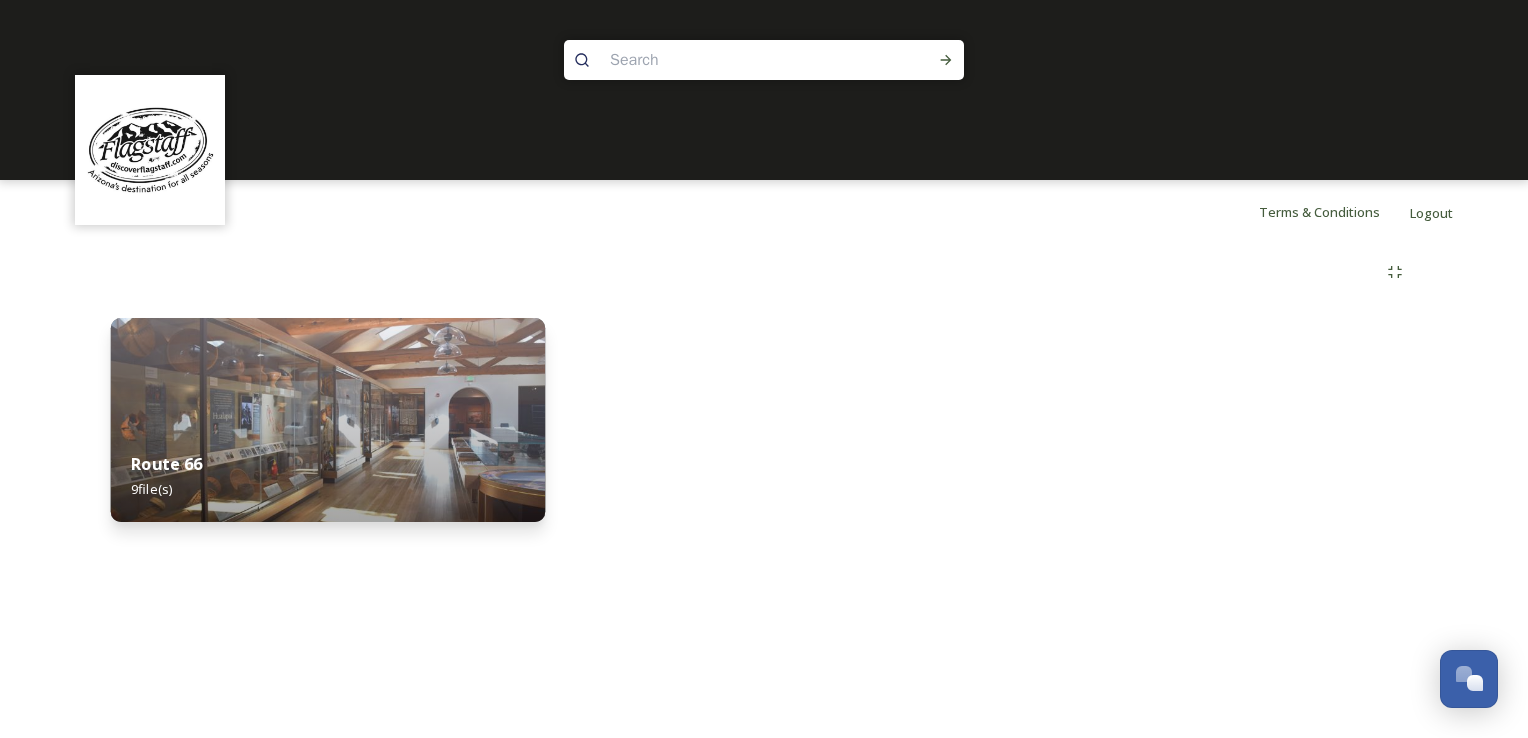 click on "Route 66 9  file(s)" at bounding box center (328, 476) 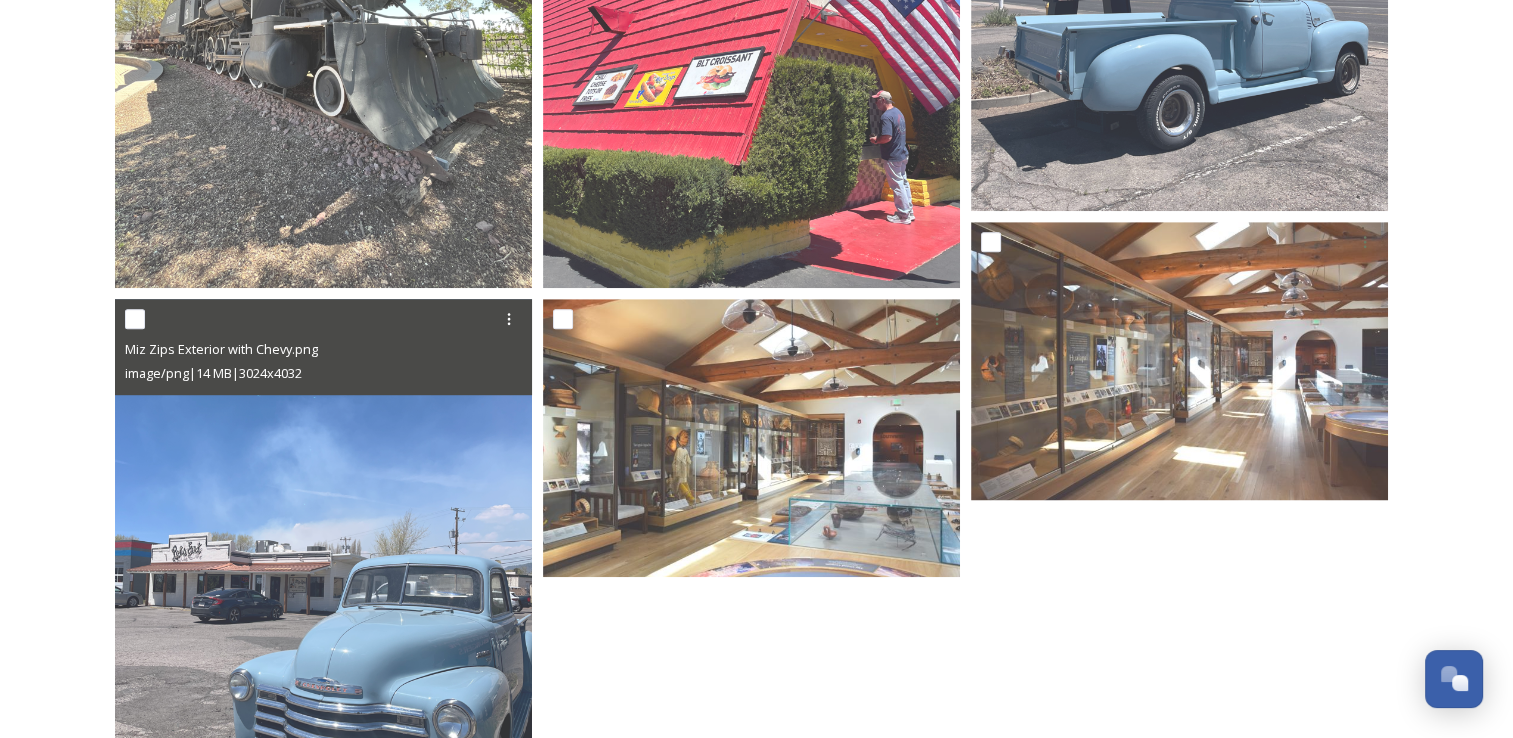 scroll, scrollTop: 1375, scrollLeft: 0, axis: vertical 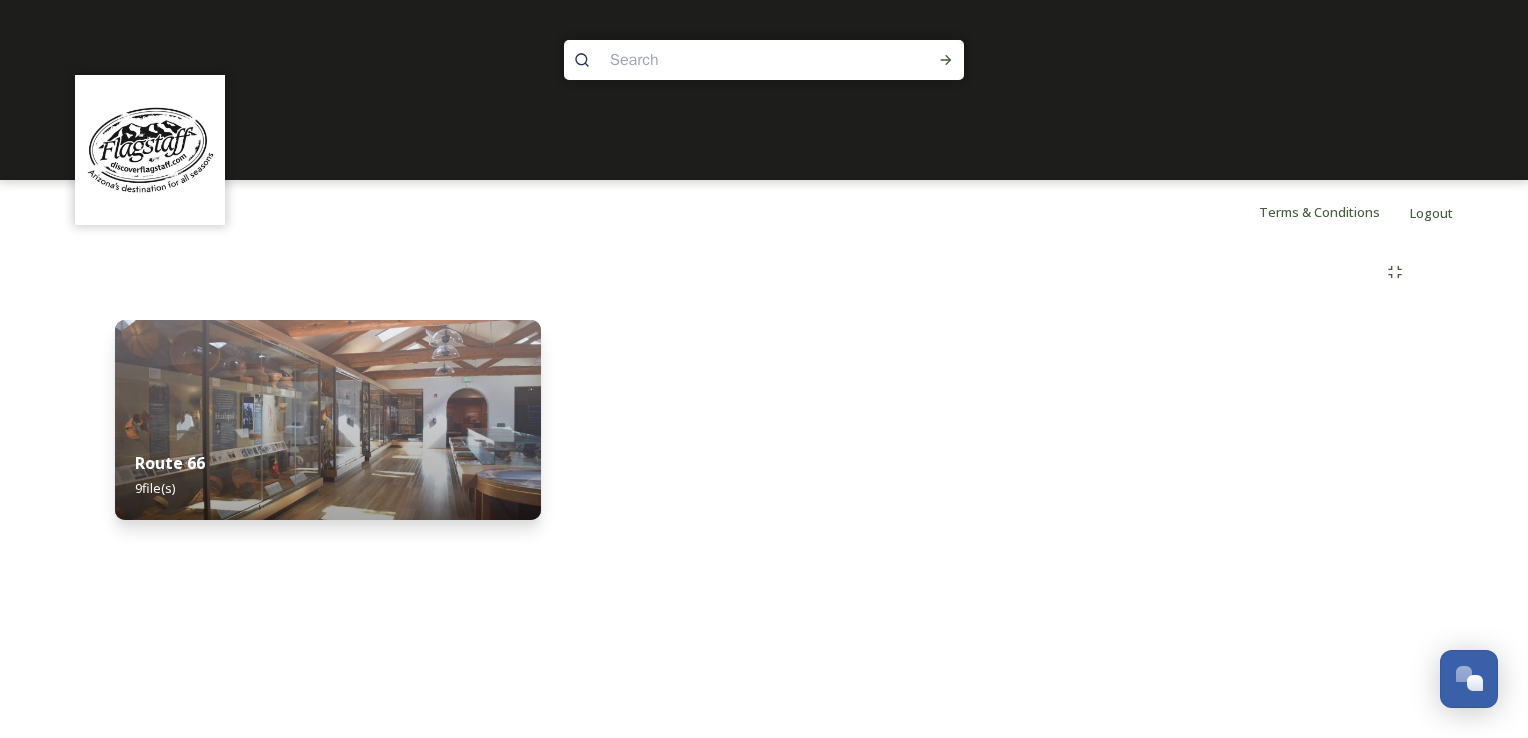 click on "Route 66 9  file(s)" at bounding box center [764, 392] 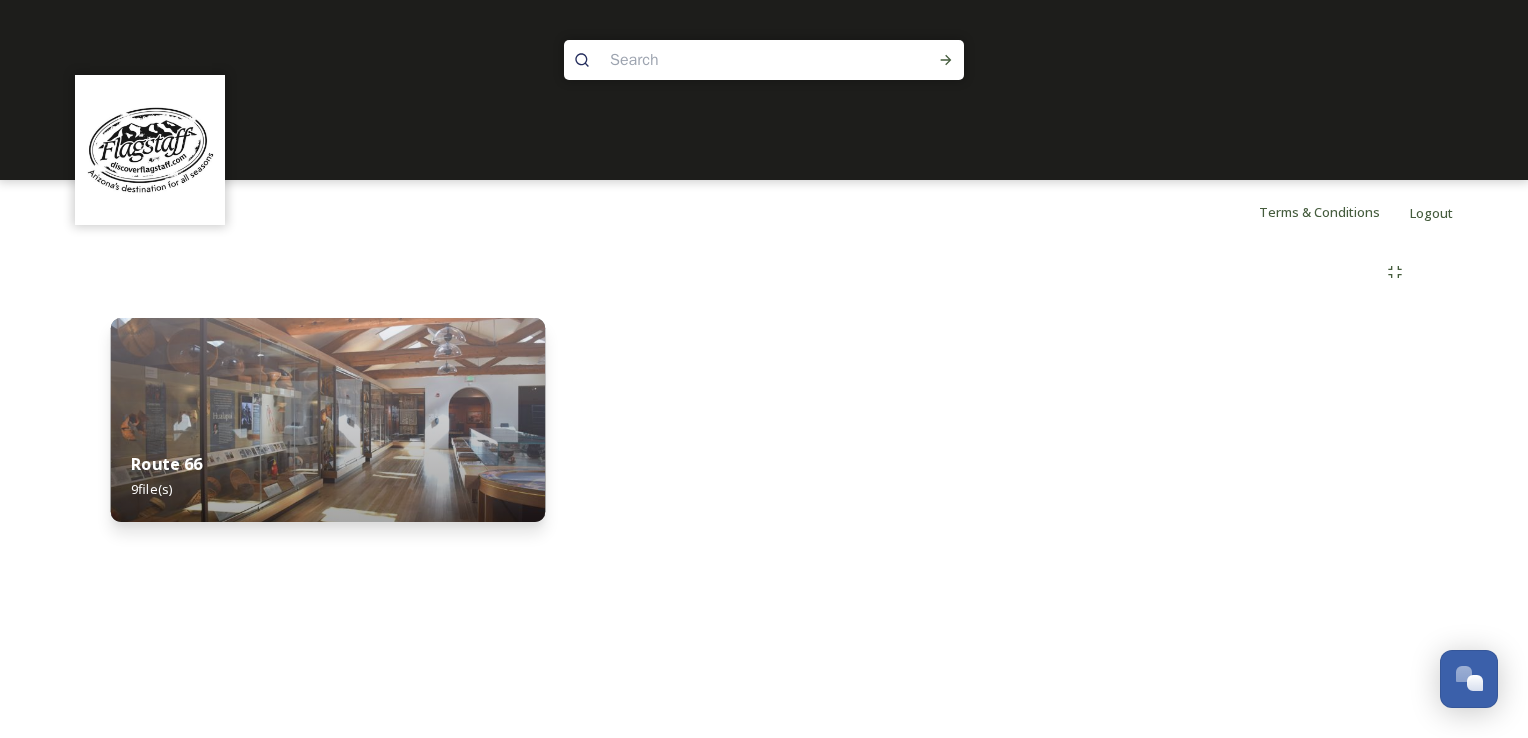 click at bounding box center (328, 420) 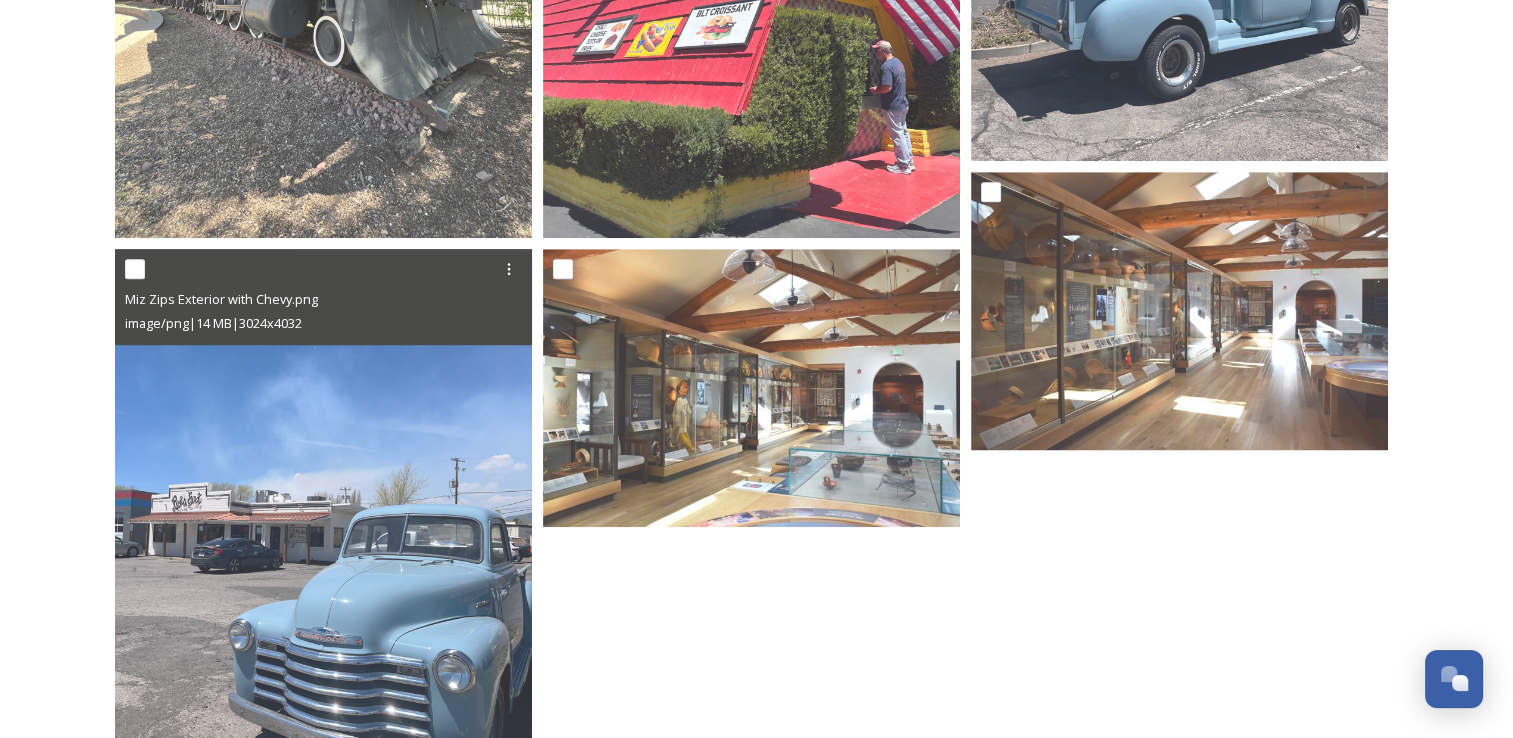 scroll, scrollTop: 1267, scrollLeft: 0, axis: vertical 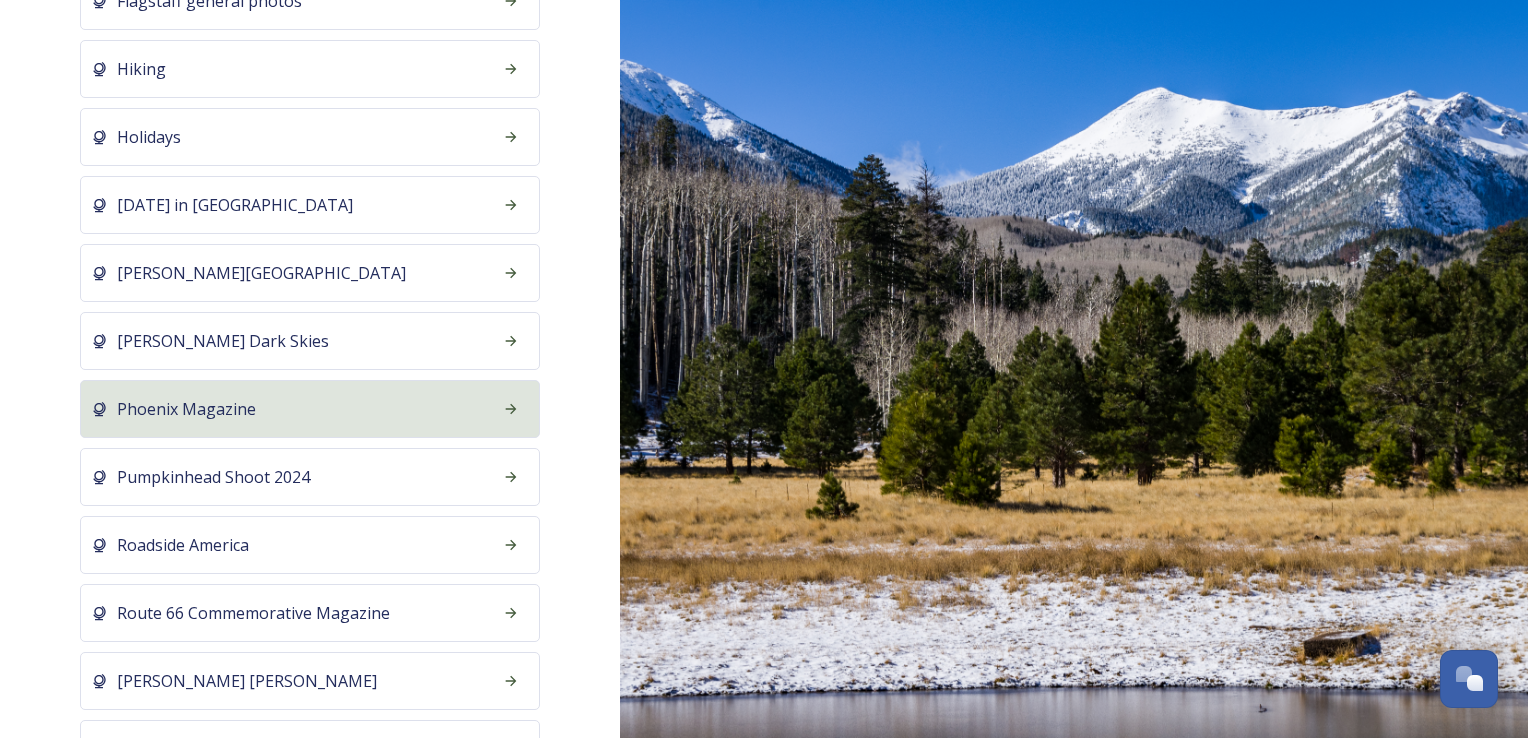 click on "Phoenix Magazine" at bounding box center [310, 409] 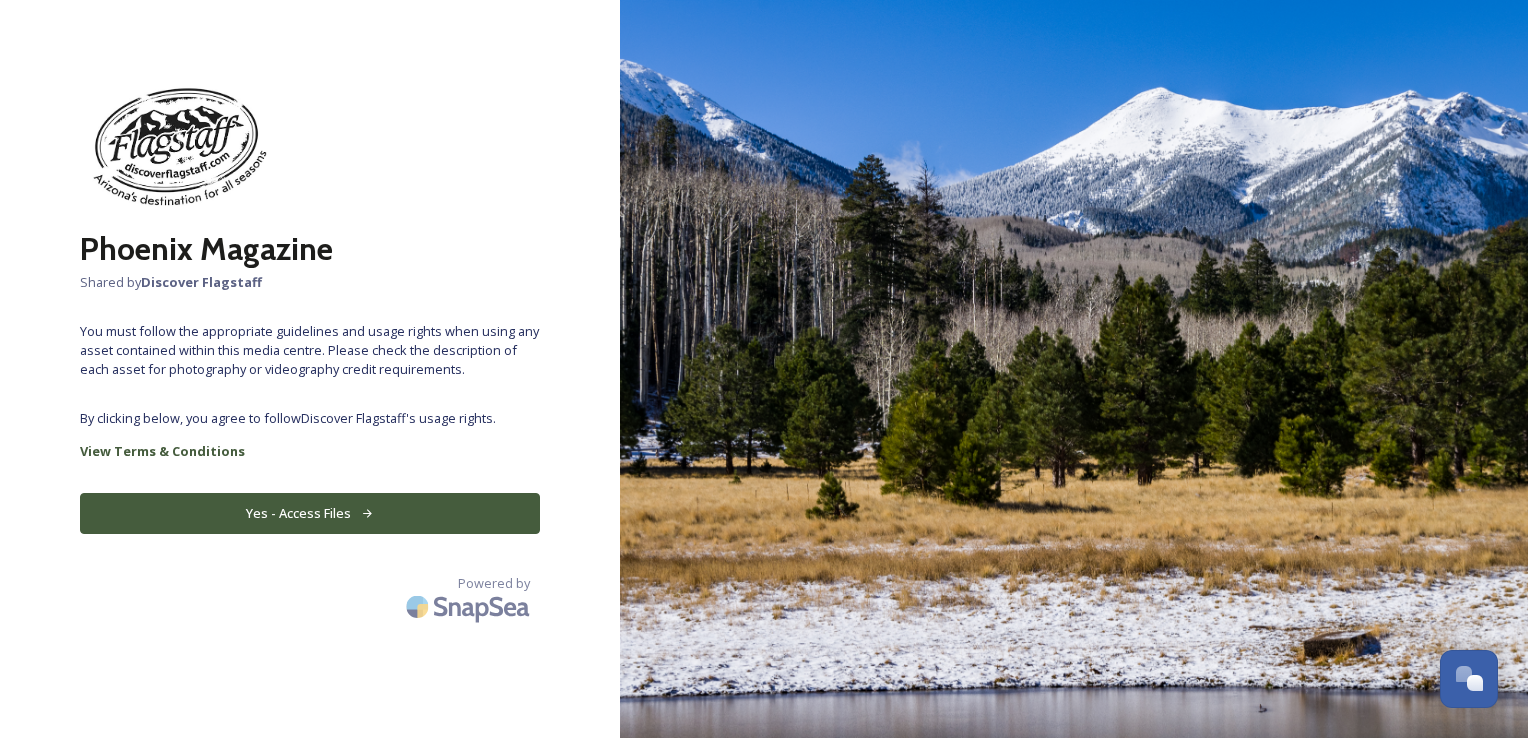 click on "Yes - Access Files" at bounding box center [310, 513] 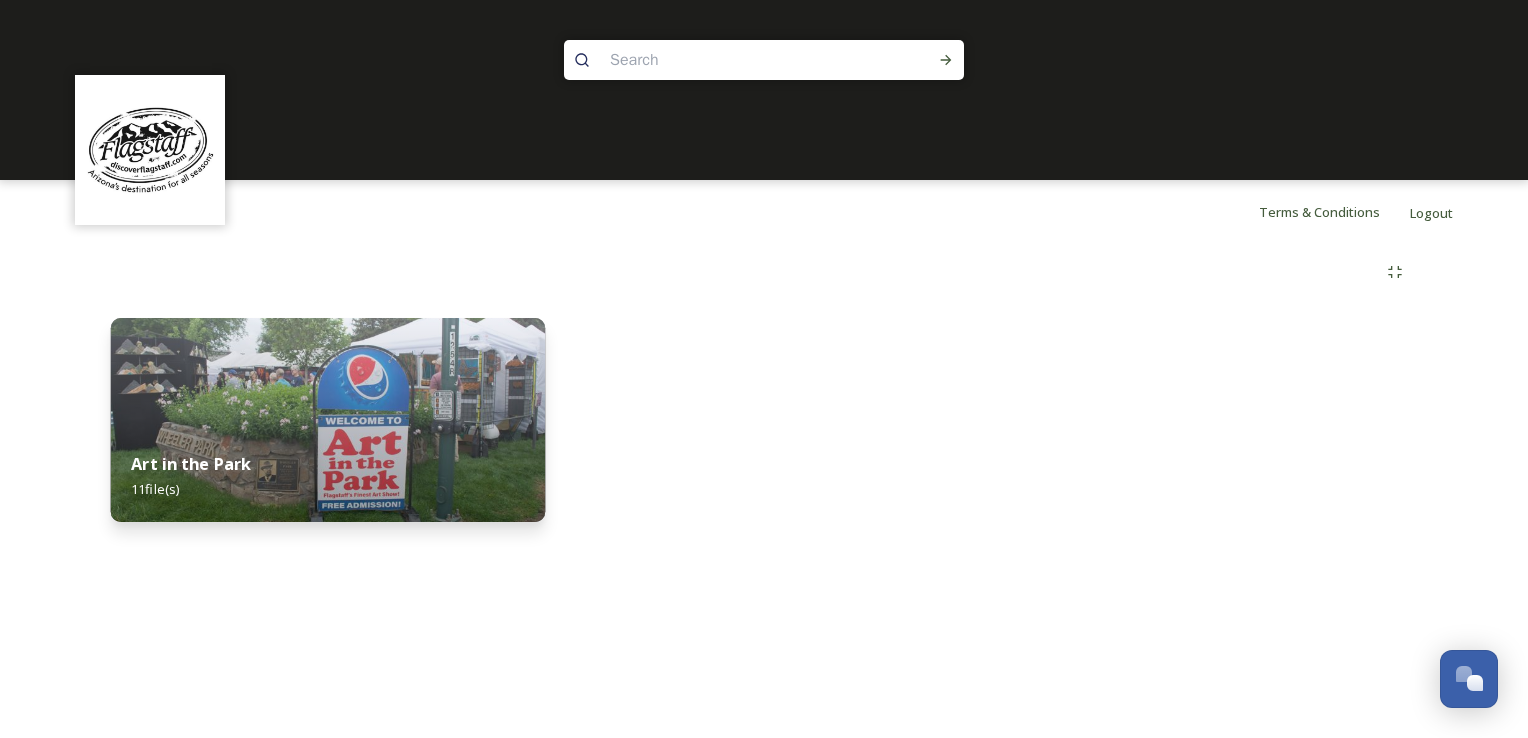 click at bounding box center [328, 420] 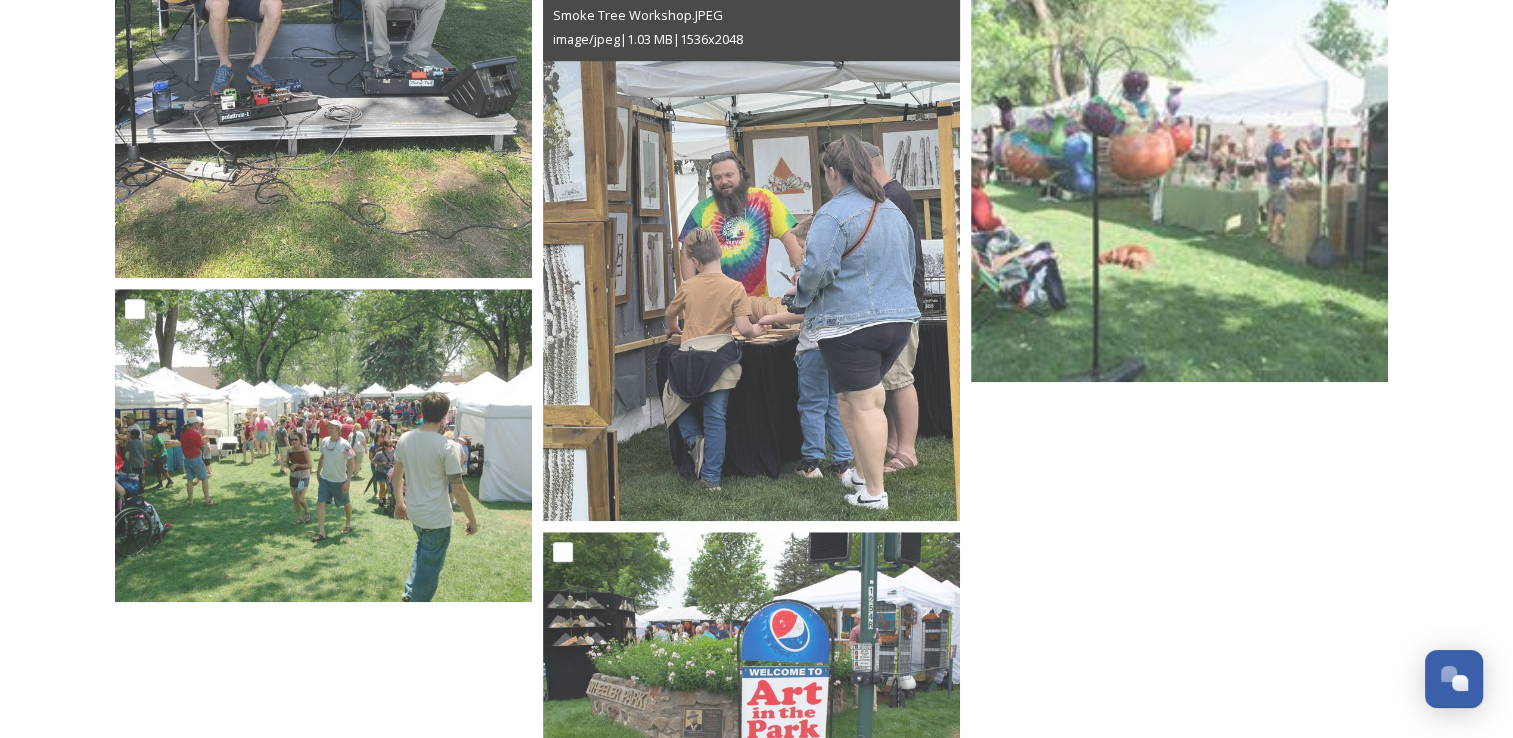 scroll, scrollTop: 1663, scrollLeft: 0, axis: vertical 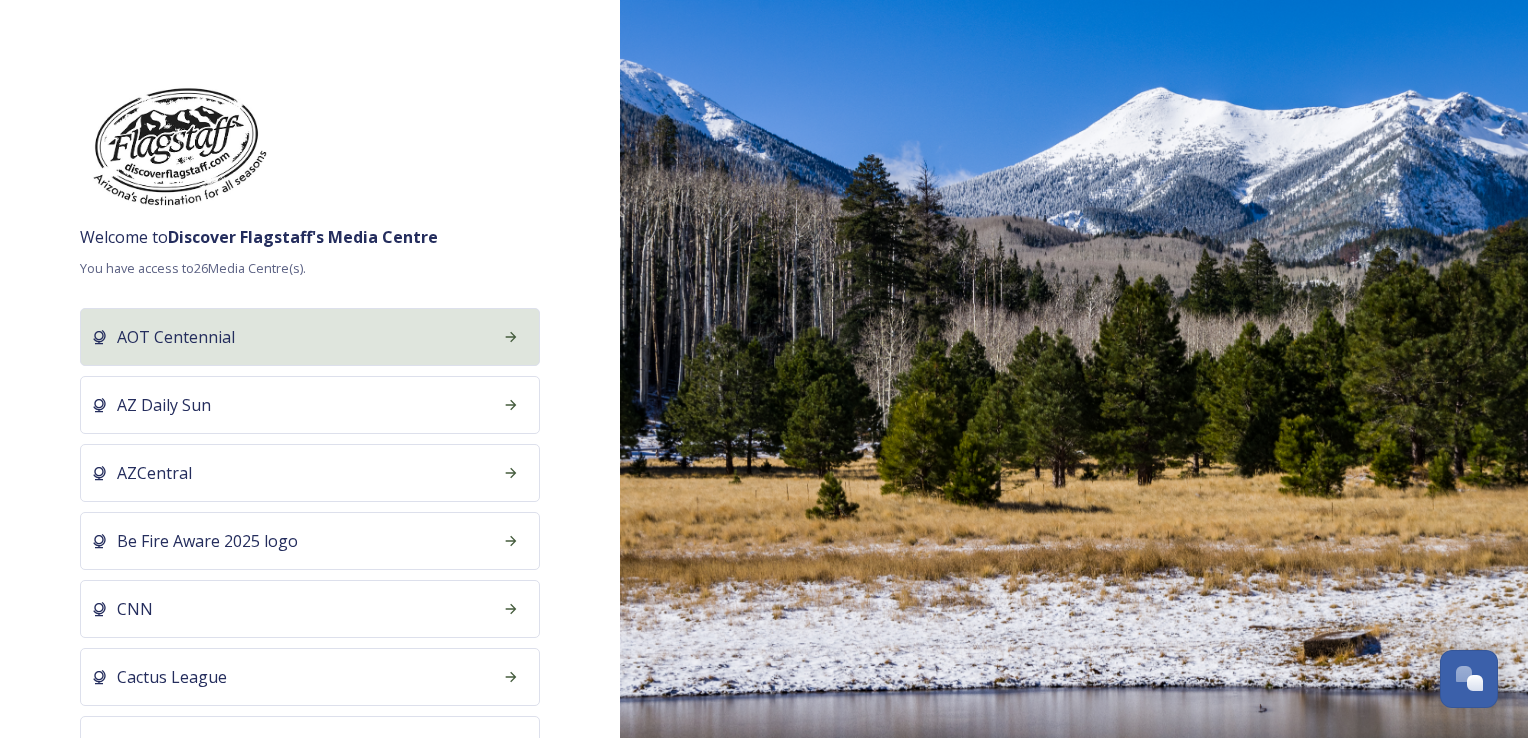 click on "AOT Centennial" at bounding box center (310, 337) 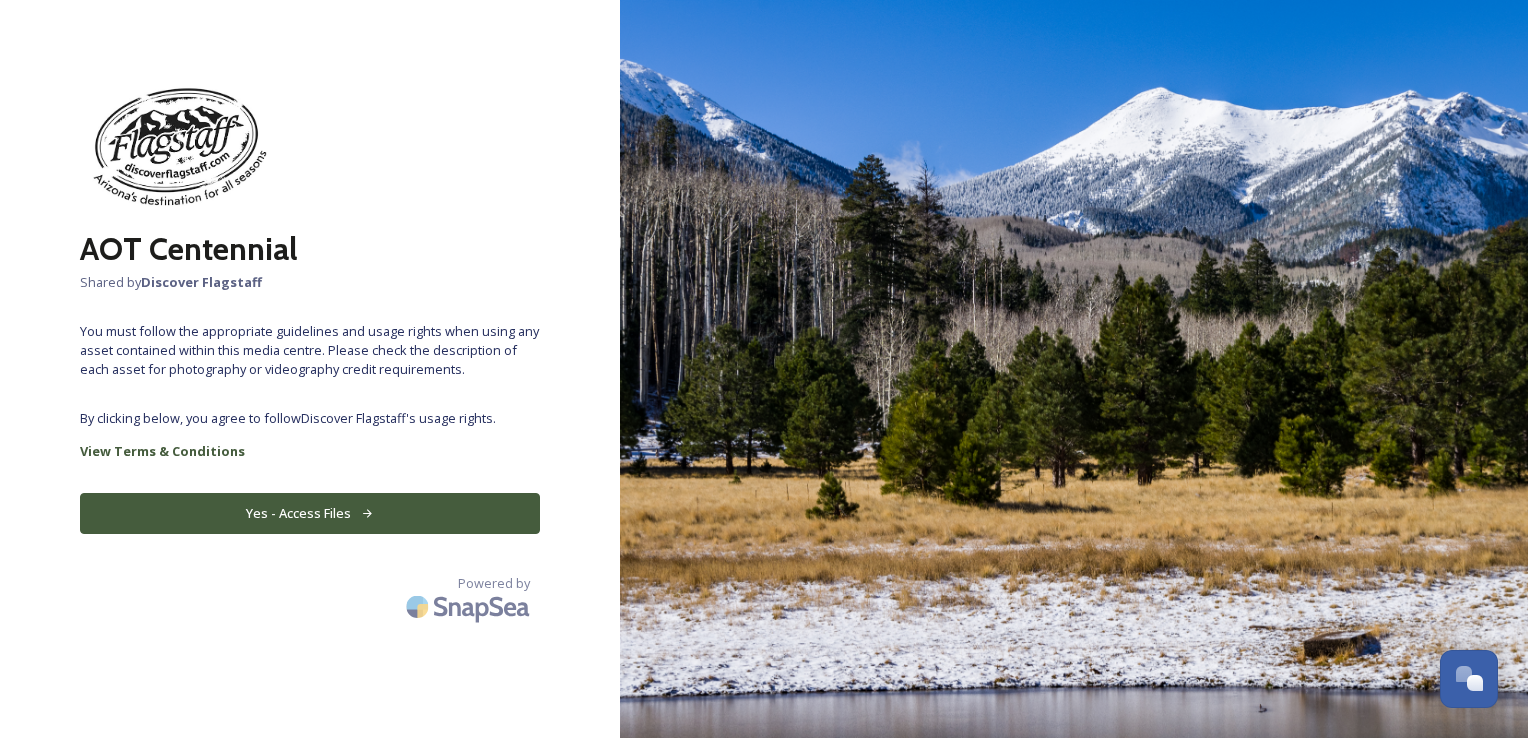 click on "Yes - Access Files" at bounding box center (310, 513) 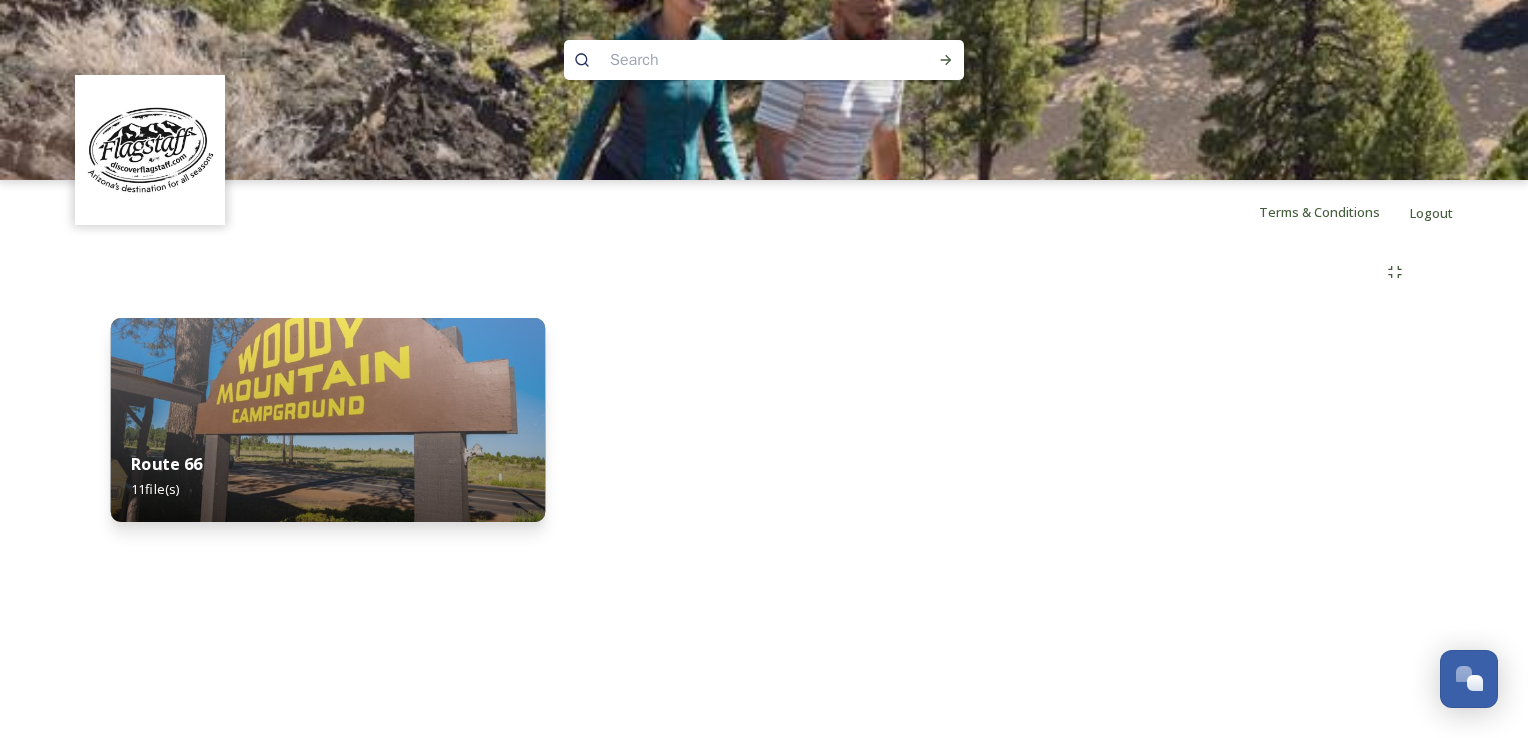 click at bounding box center [328, 420] 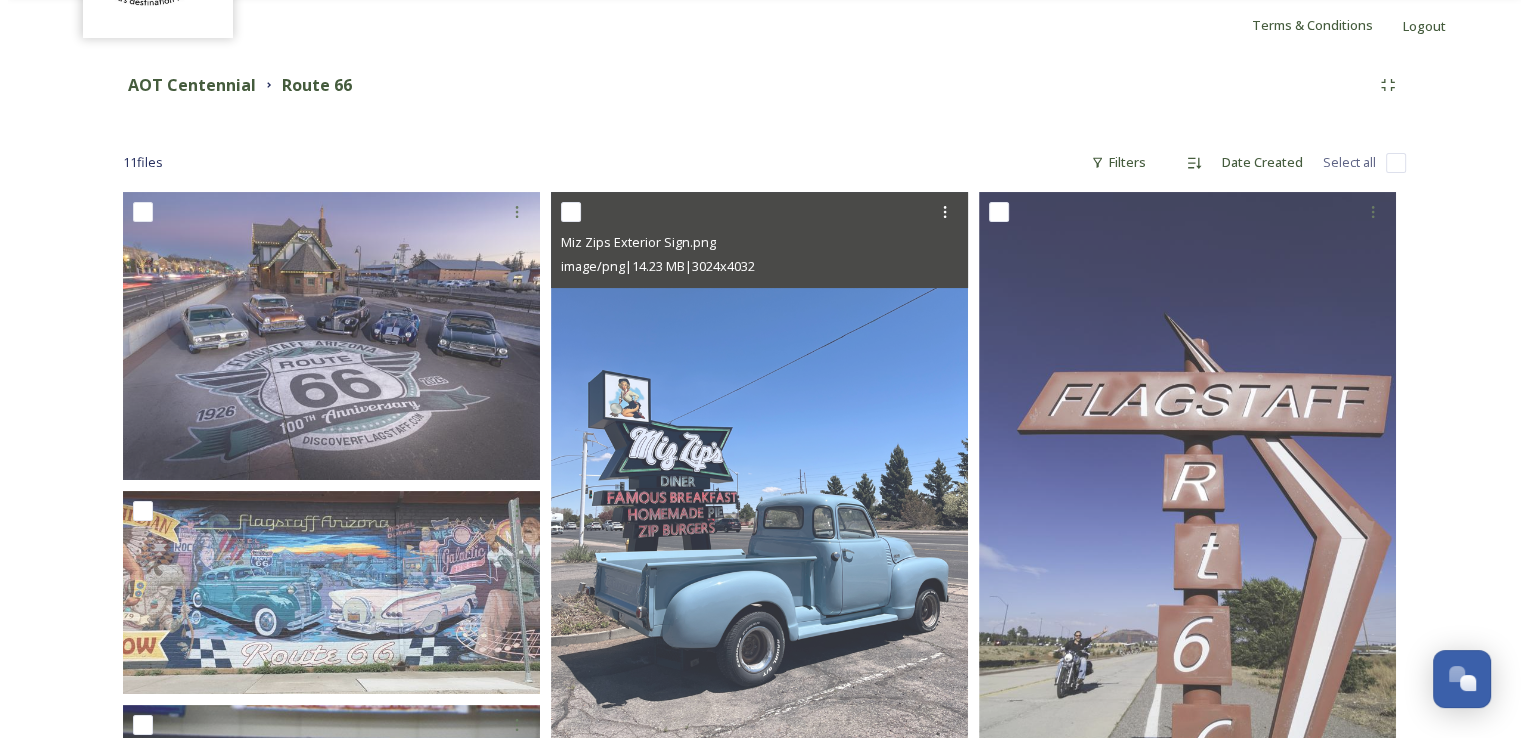 scroll, scrollTop: 0, scrollLeft: 0, axis: both 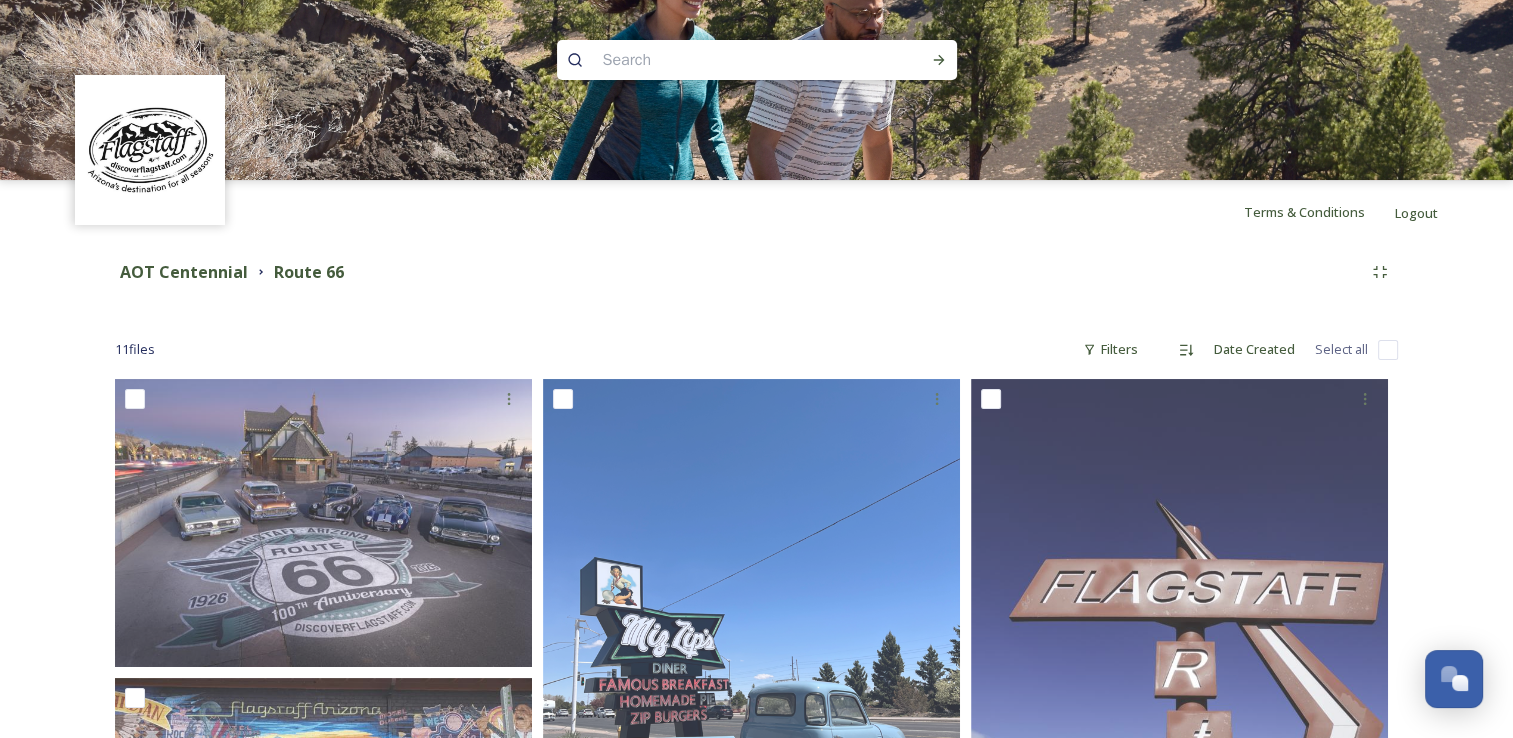 click on "AOT Centennial  Route 66 11  file s Filters Date Created Select all You've reached the end" at bounding box center (756, 1360) 